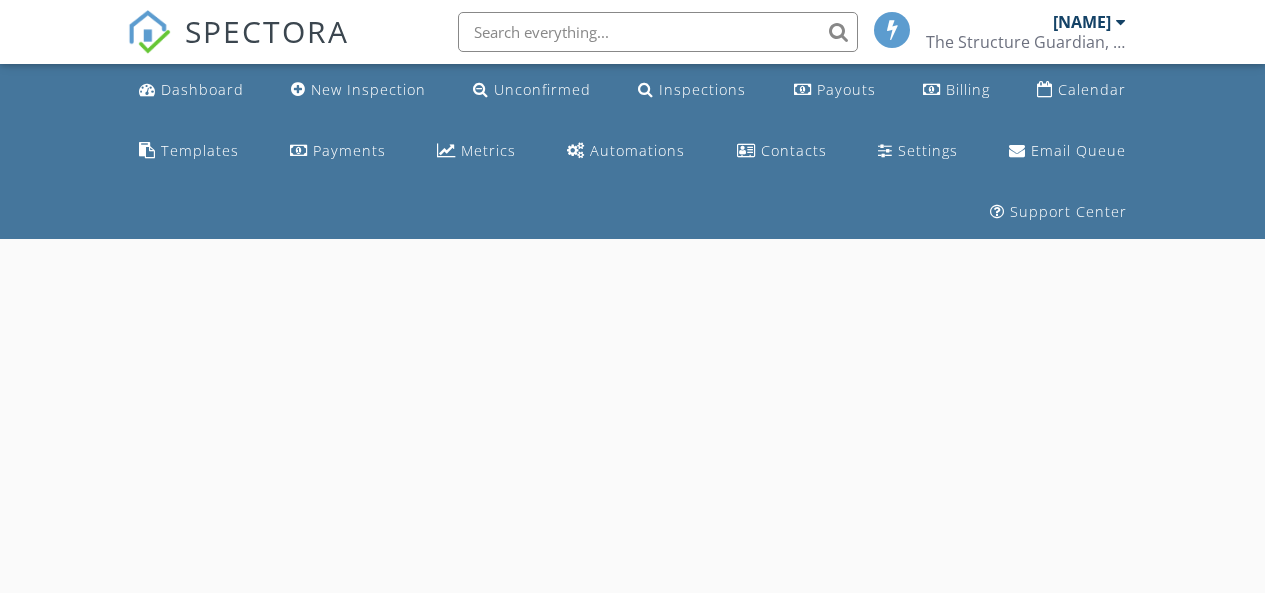 scroll, scrollTop: 0, scrollLeft: 0, axis: both 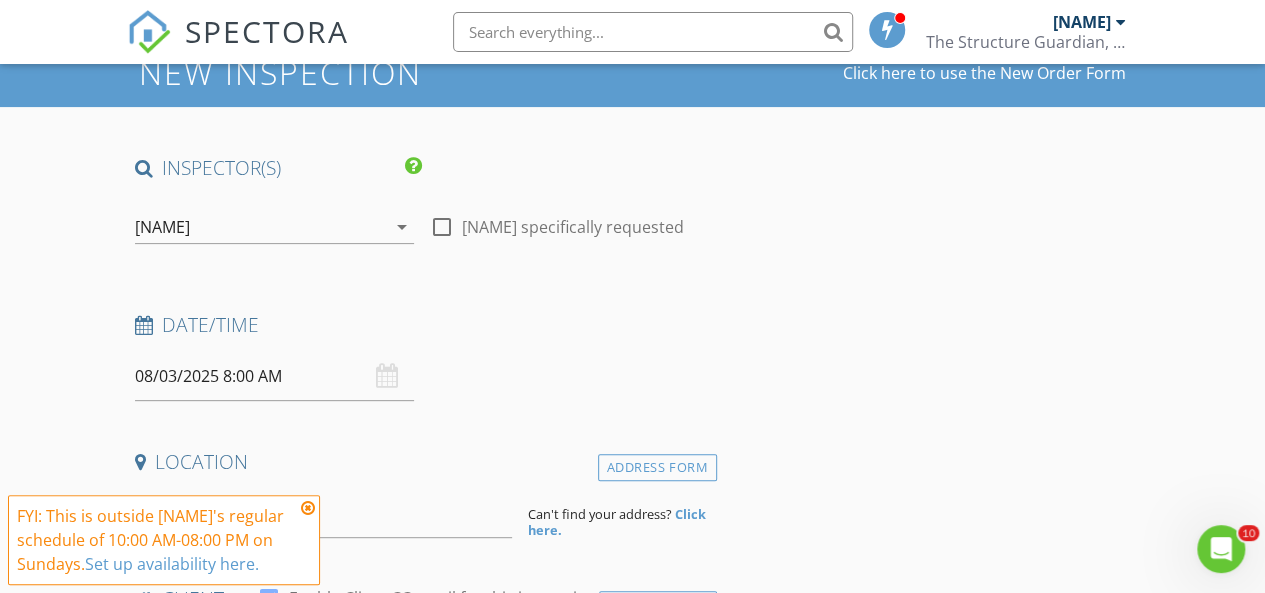 click on "08/03/2025 8:00 AM" at bounding box center (274, 376) 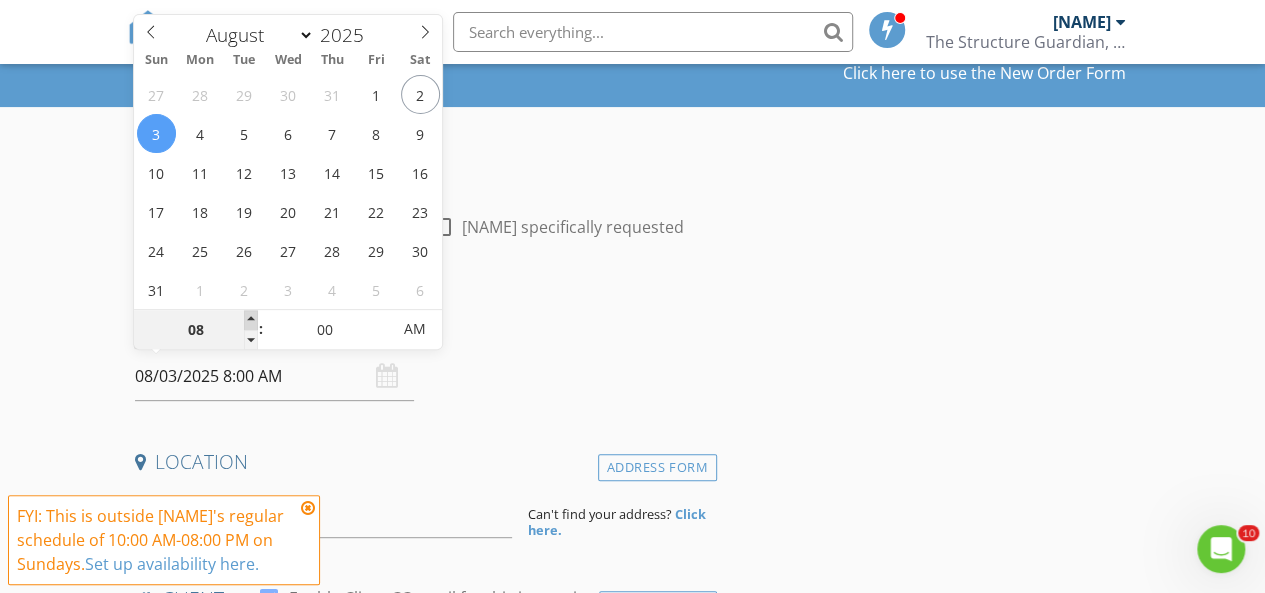 type on "09" 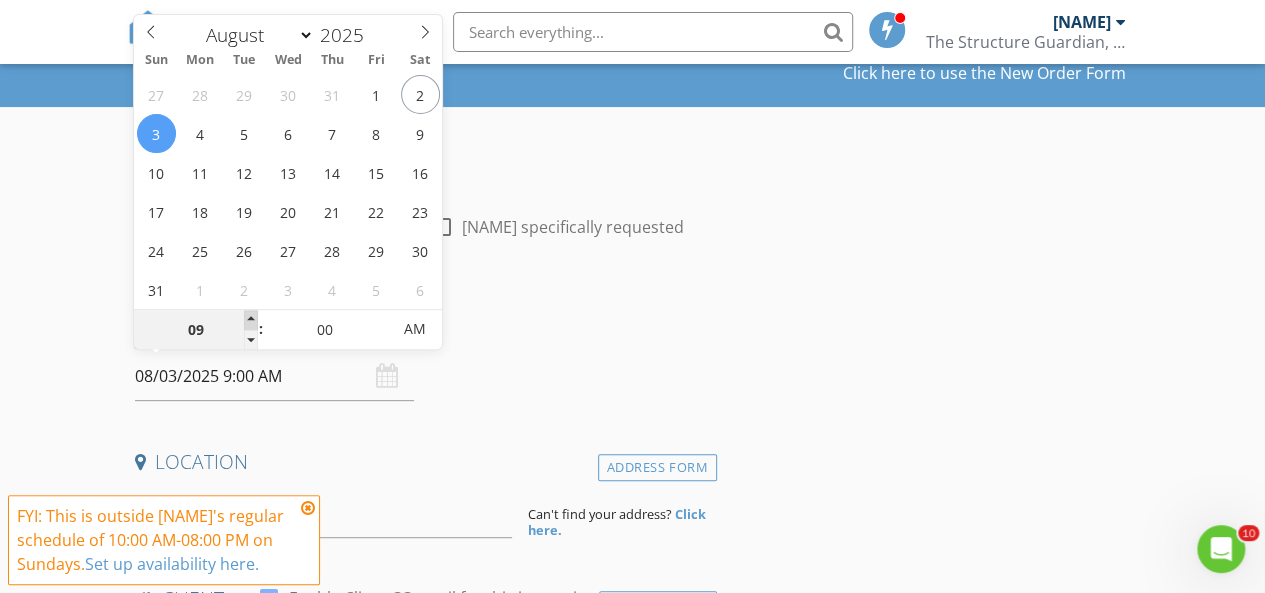 click at bounding box center (251, 320) 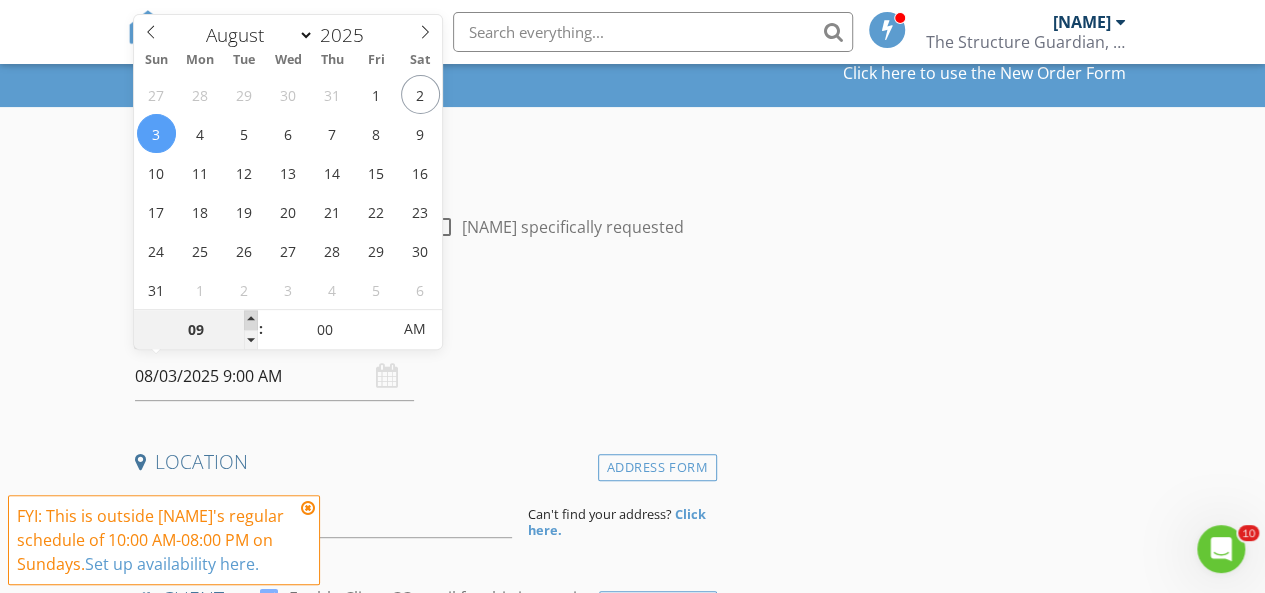 type on "10" 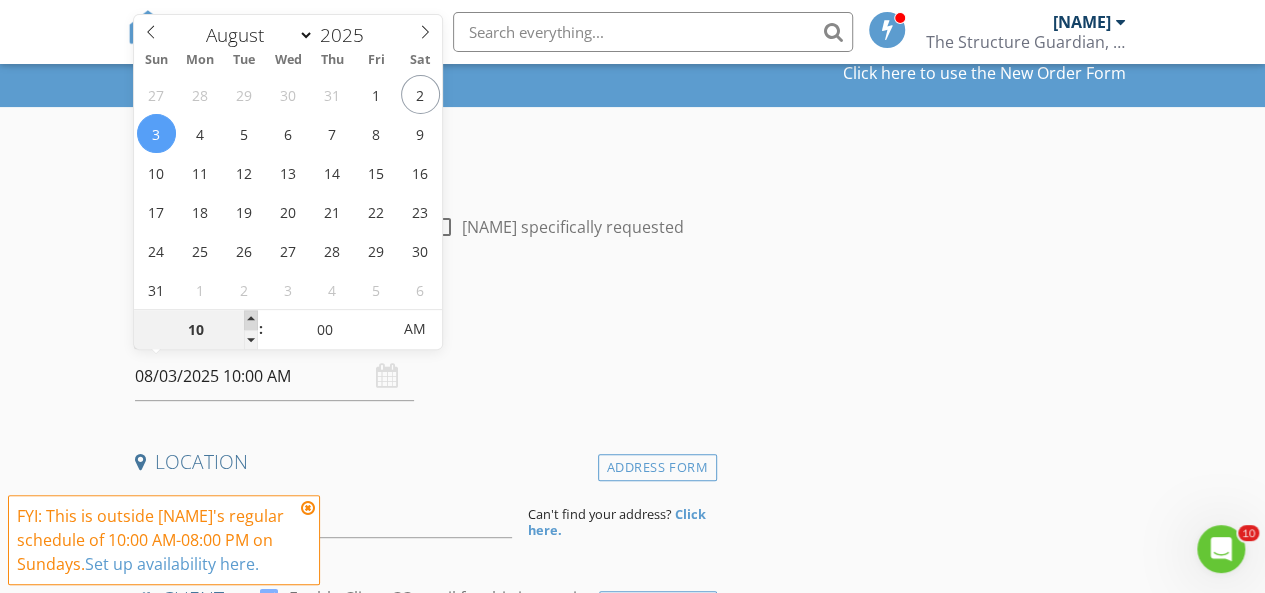 click at bounding box center [251, 320] 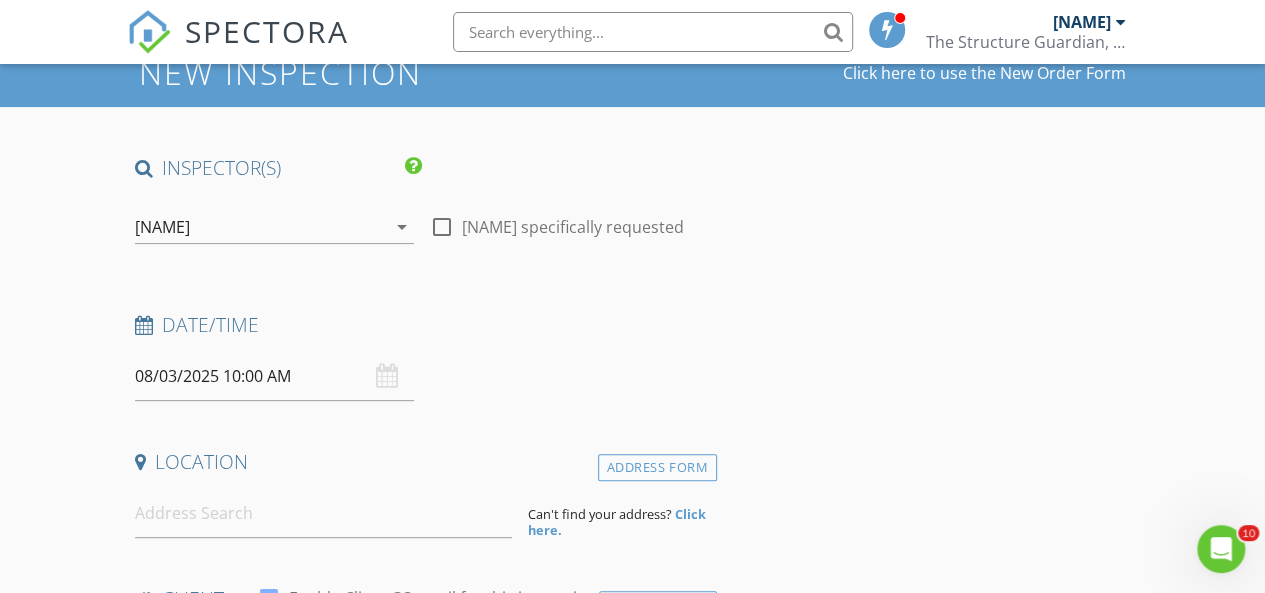 click on "INSPECTOR(S)
check_box   [NAME]   PRIMARY   [NAME] arrow_drop_down   check_box_outline_blank [NAME] specifically requested
Date/Time
08/03/2025 10:00 AM
Location
Address Form       Can't find your address?   Click here.
client
check_box Enable Client CC email for this inspection   Client Search     check_box_outline_blank Client is a Company/Organization     First Name   Last Name   Email   CC Email   Phone           Notes   Private Notes
ADDITIONAL client
SERVICES
check_box_outline_blank   Residential Inspection   TSG  check_box_outline_blank   Move-In Certified Residential Inspection   check_box_outline_blank   Home Inspection + Mold testing/Sampling   Inspection, Mold check_box_outline_blank   Mold Testing & Sampling   Mold Testing & Sampling       Habitat" at bounding box center [422, 1609] 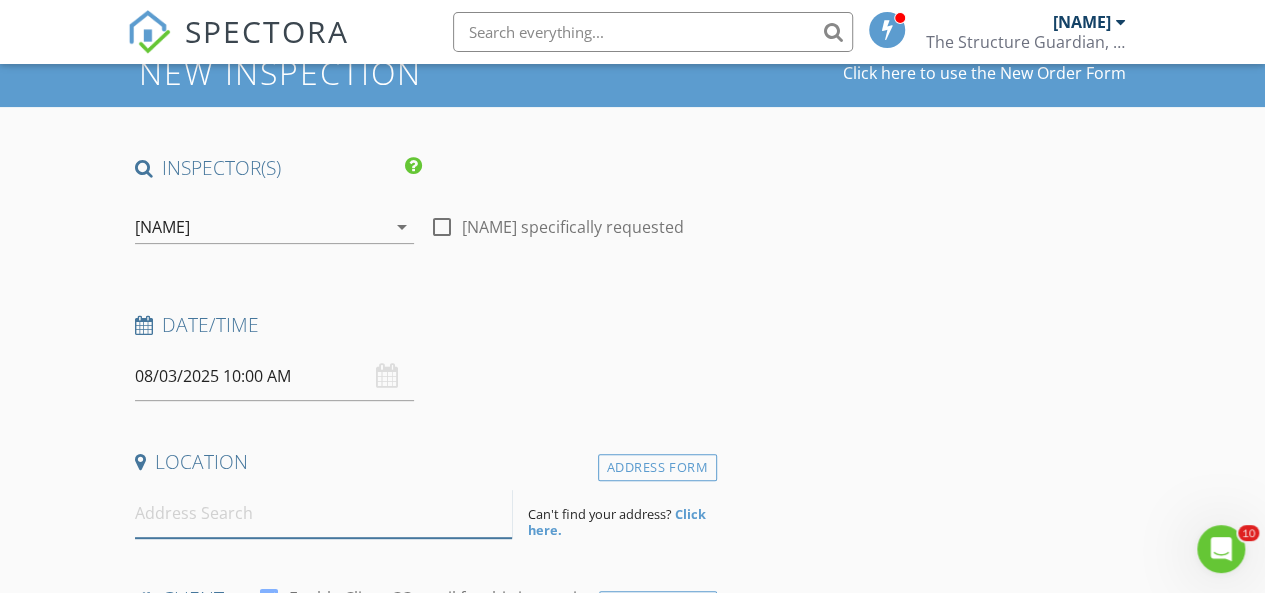 click at bounding box center [324, 513] 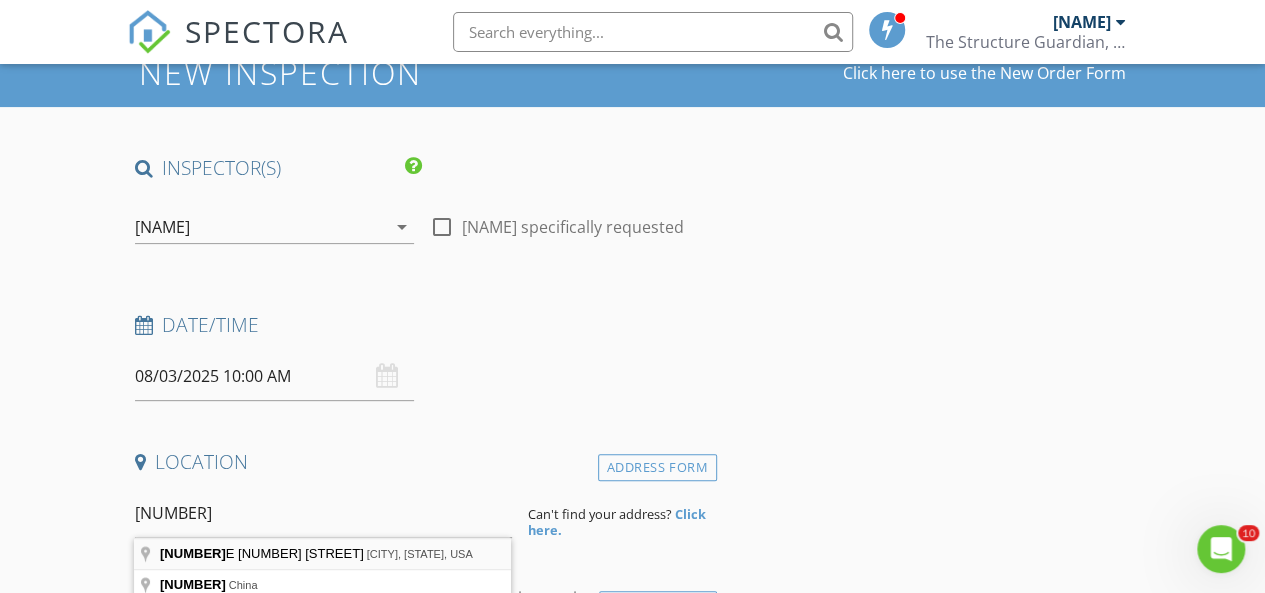 type on "[NUMBER] [STREET], [CITY], [STATE], USA" 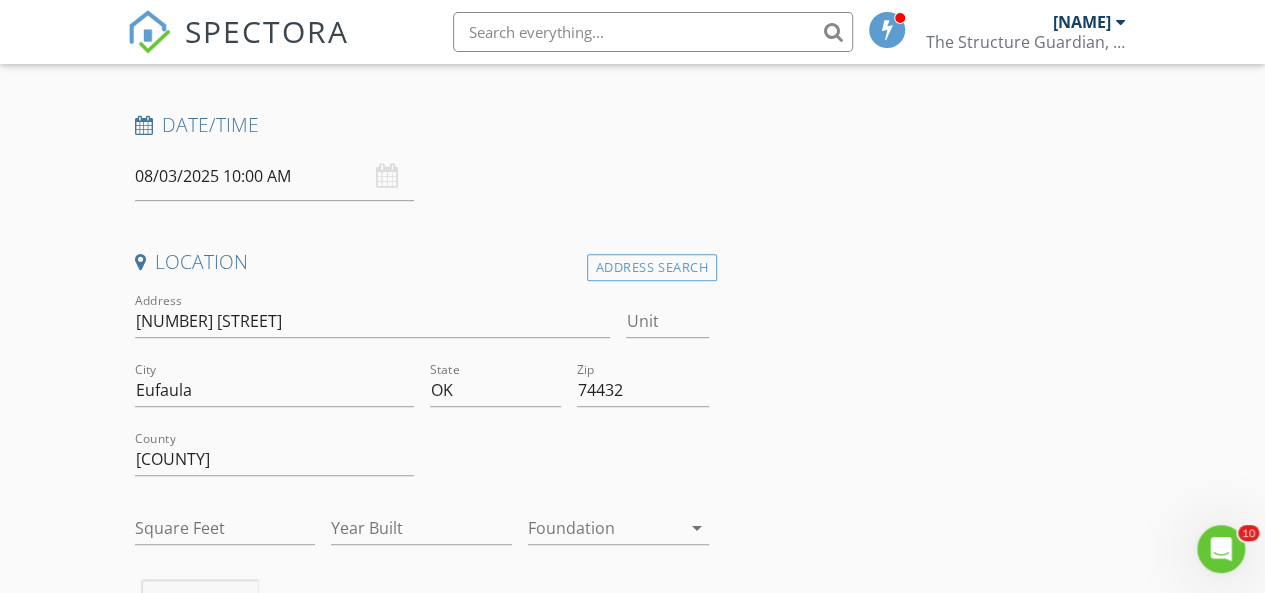 scroll, scrollTop: 500, scrollLeft: 0, axis: vertical 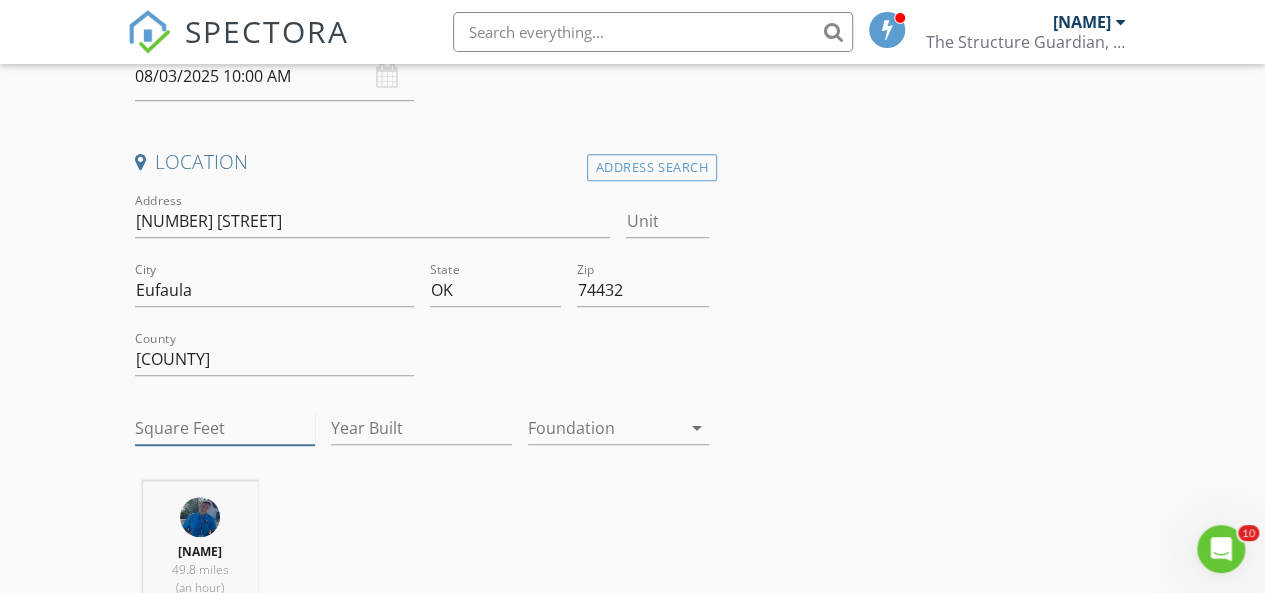 click on "Square Feet" at bounding box center (225, 428) 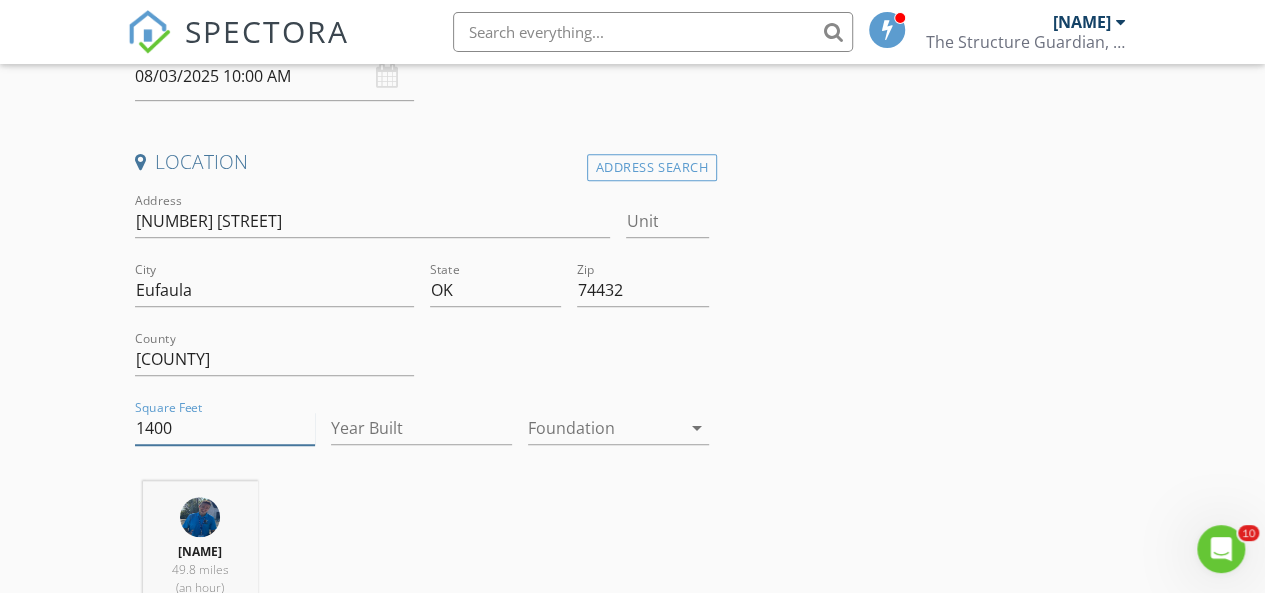 type on "1400" 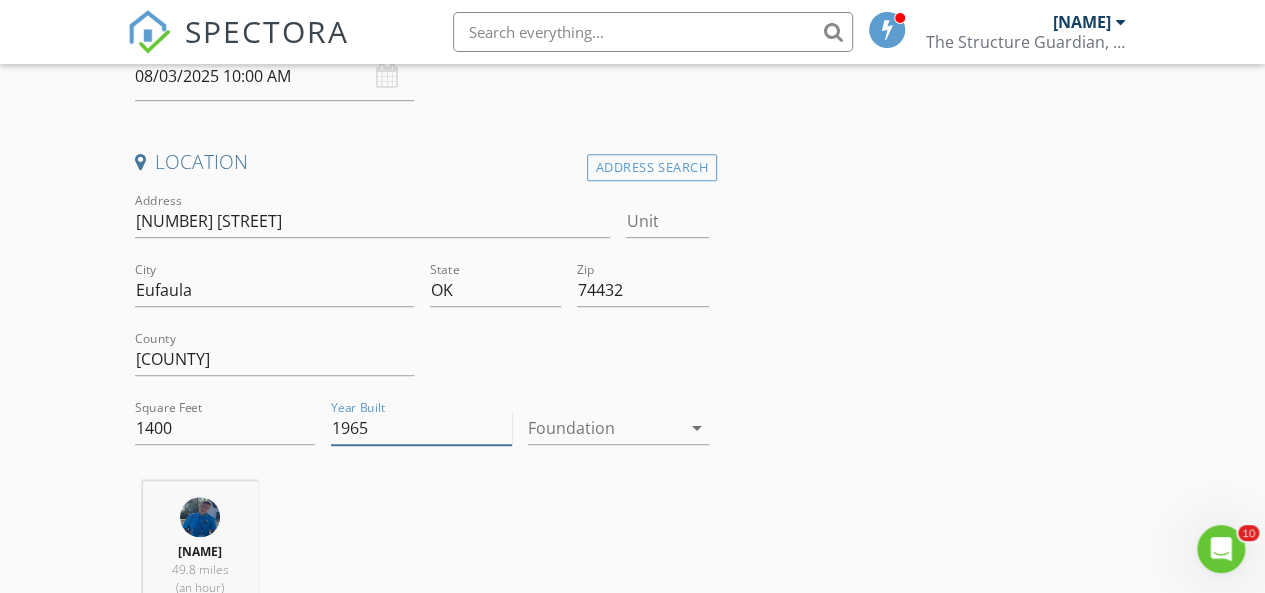 type on "1965" 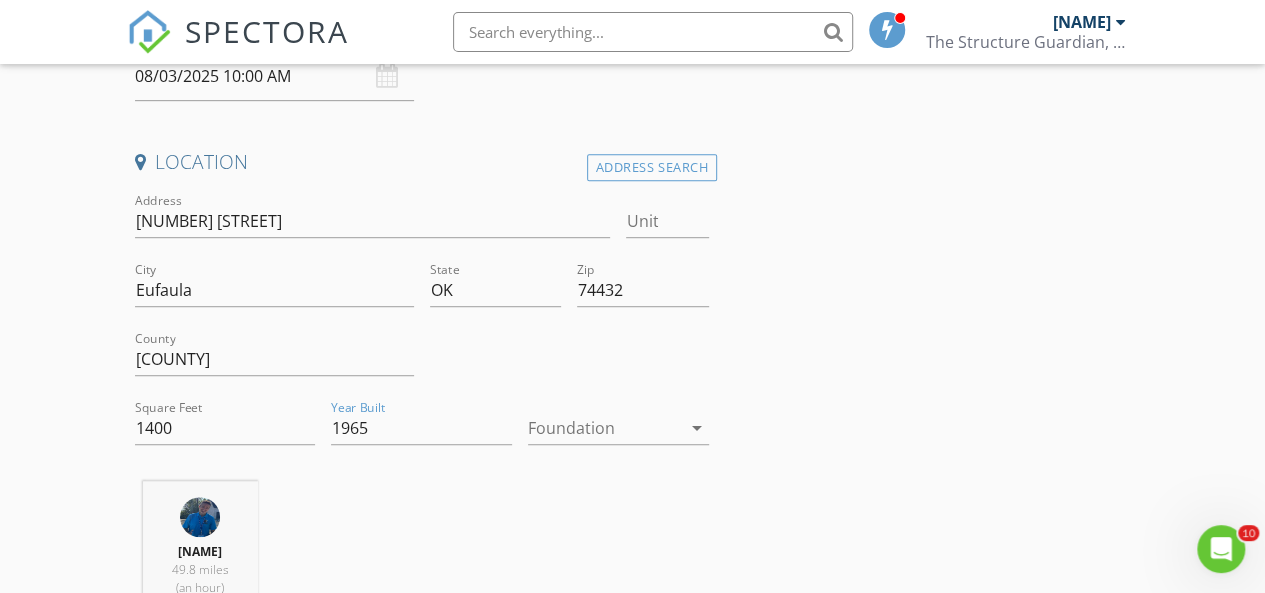 click at bounding box center [604, 428] 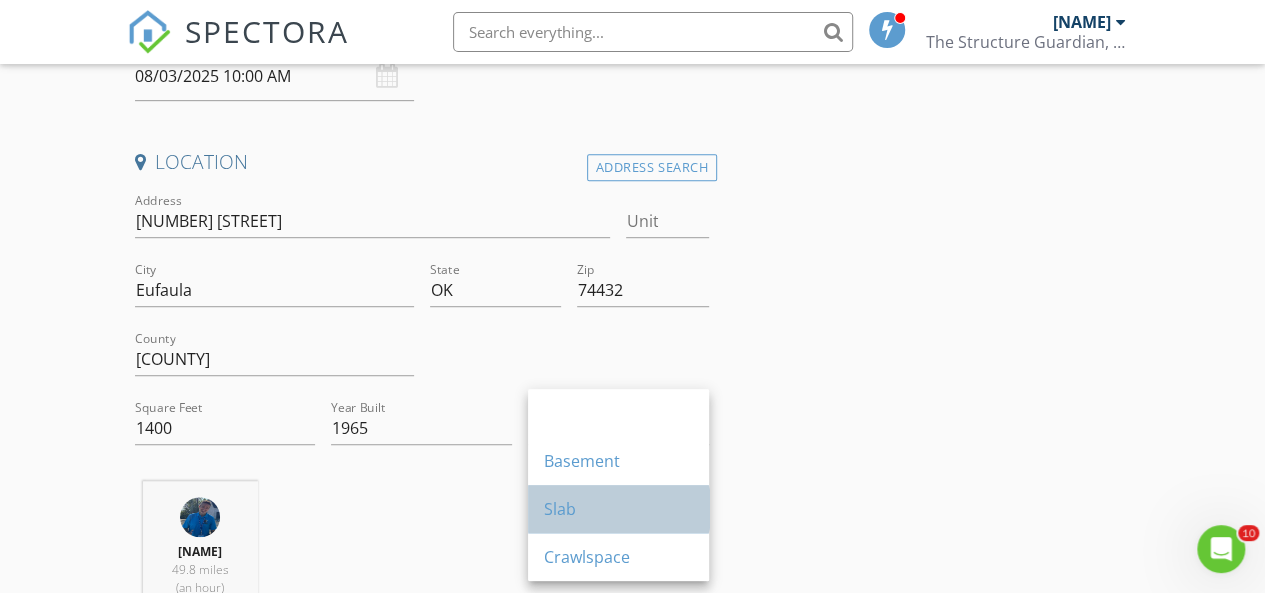 click on "Slab" at bounding box center [618, 509] 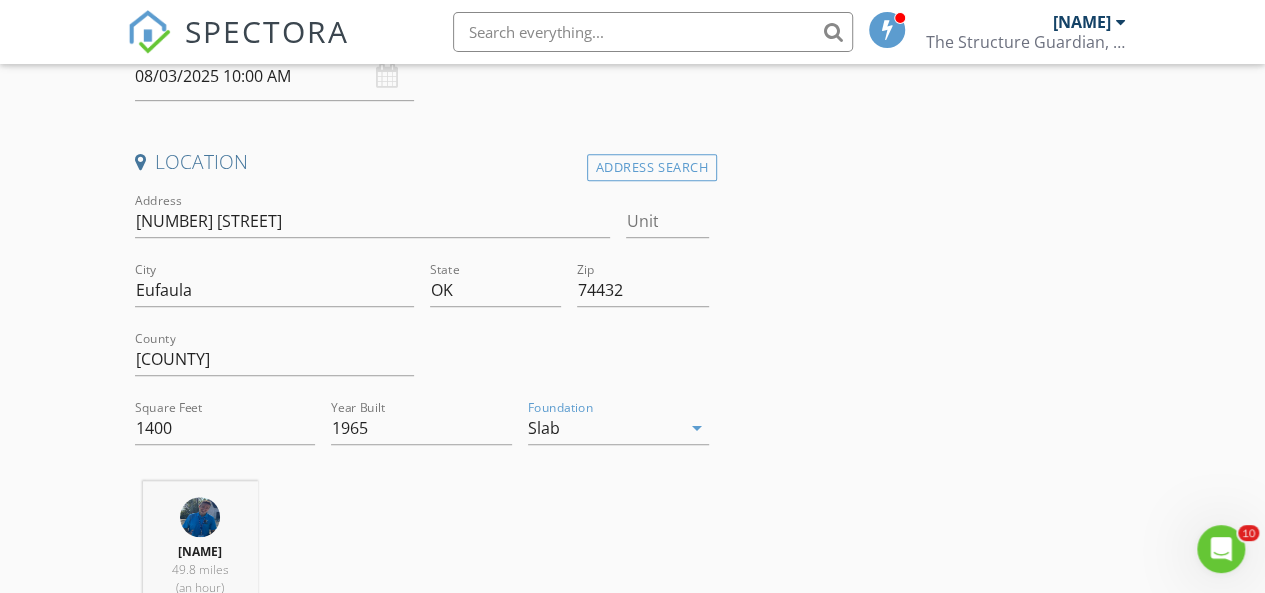 click on "[NAME]     49.8 miles     (an hour)" at bounding box center (422, 564) 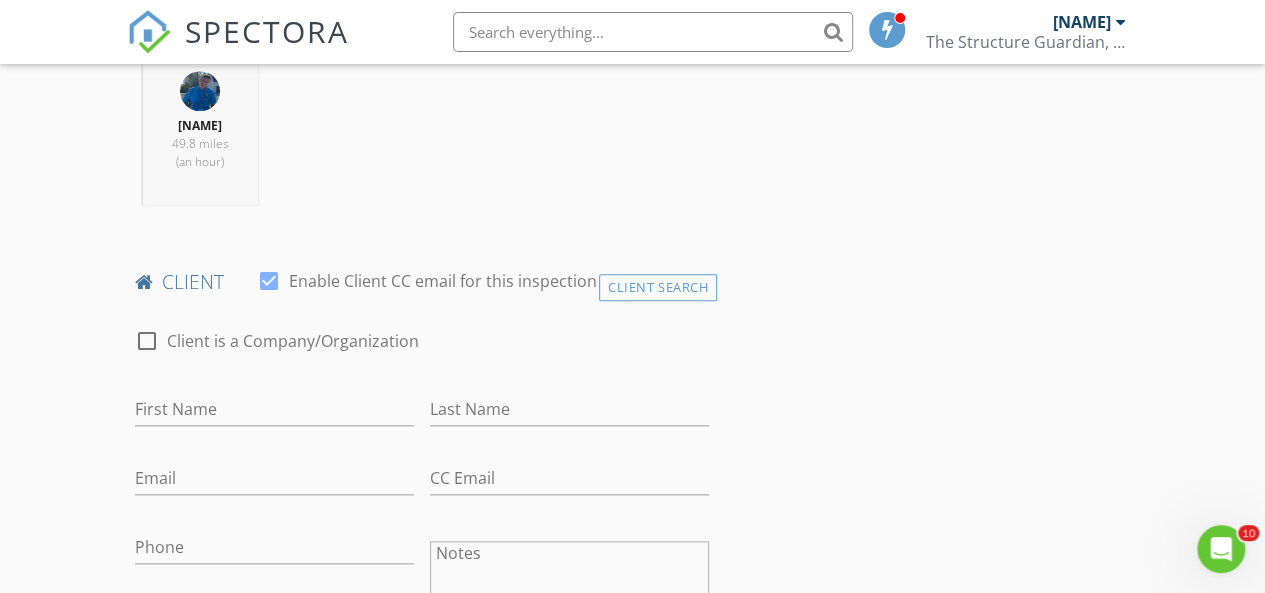 scroll, scrollTop: 1000, scrollLeft: 0, axis: vertical 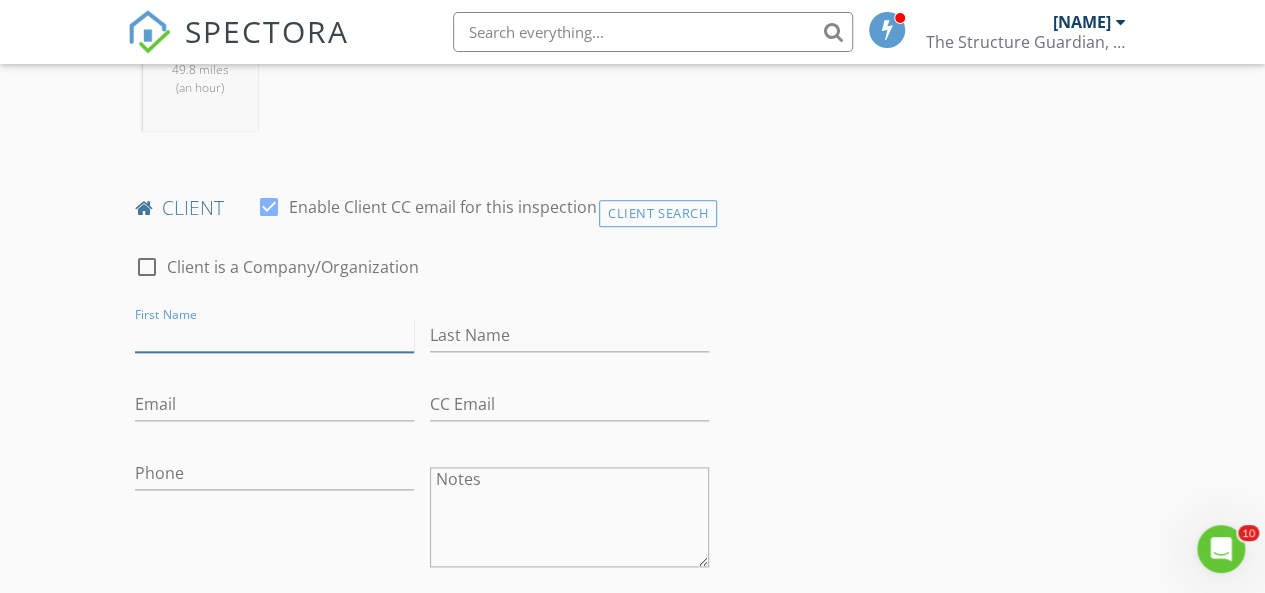click on "First Name" at bounding box center (274, 335) 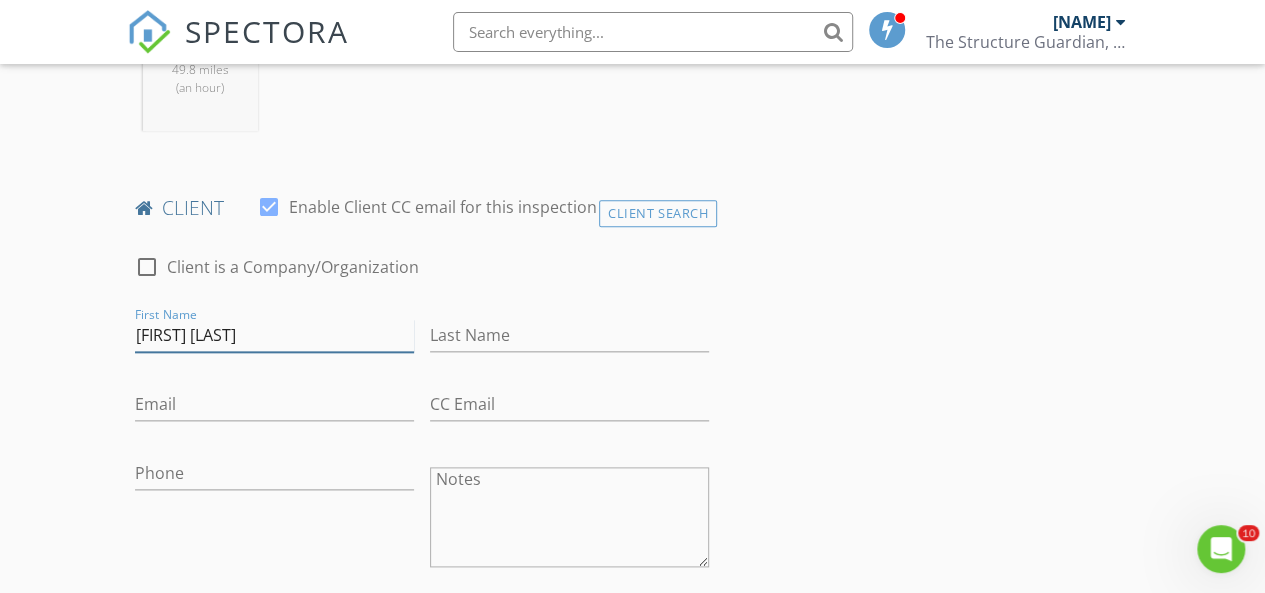 type on "[FIRST] [LAST]" 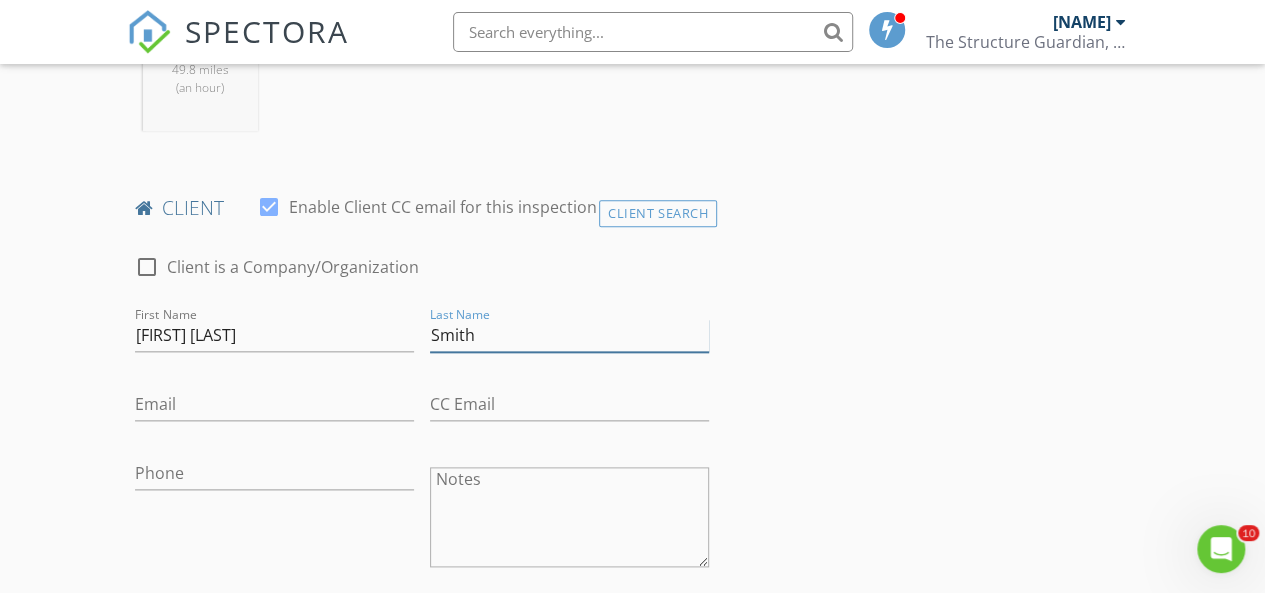 type on "Smith" 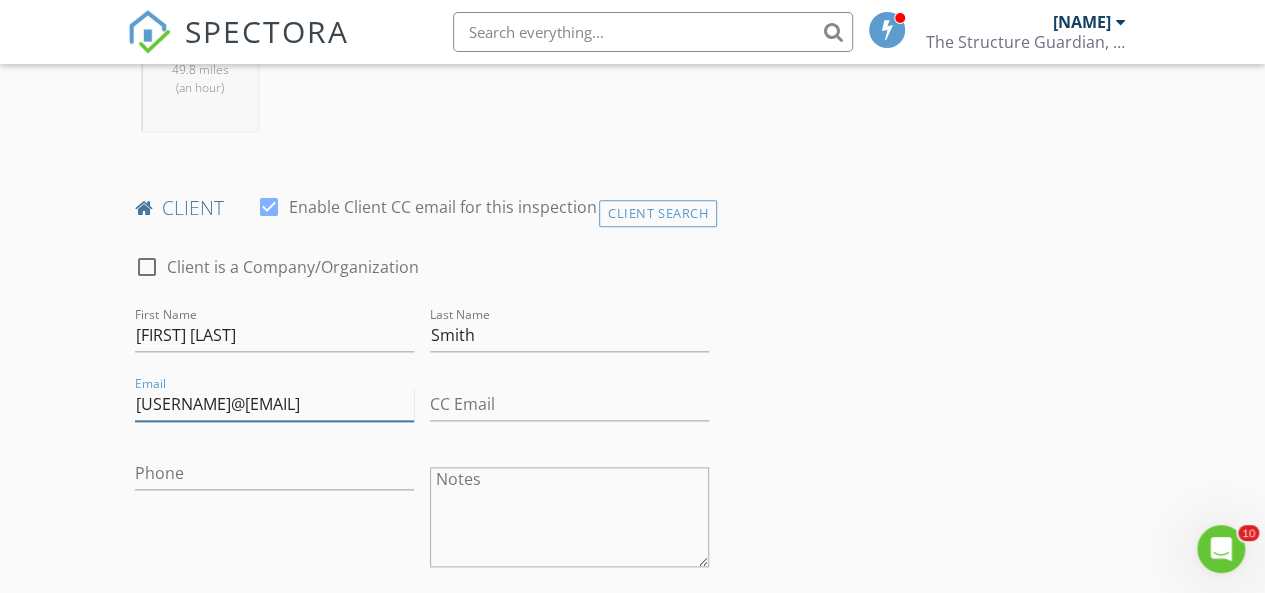 type on "[USERNAME]@[EMAIL]" 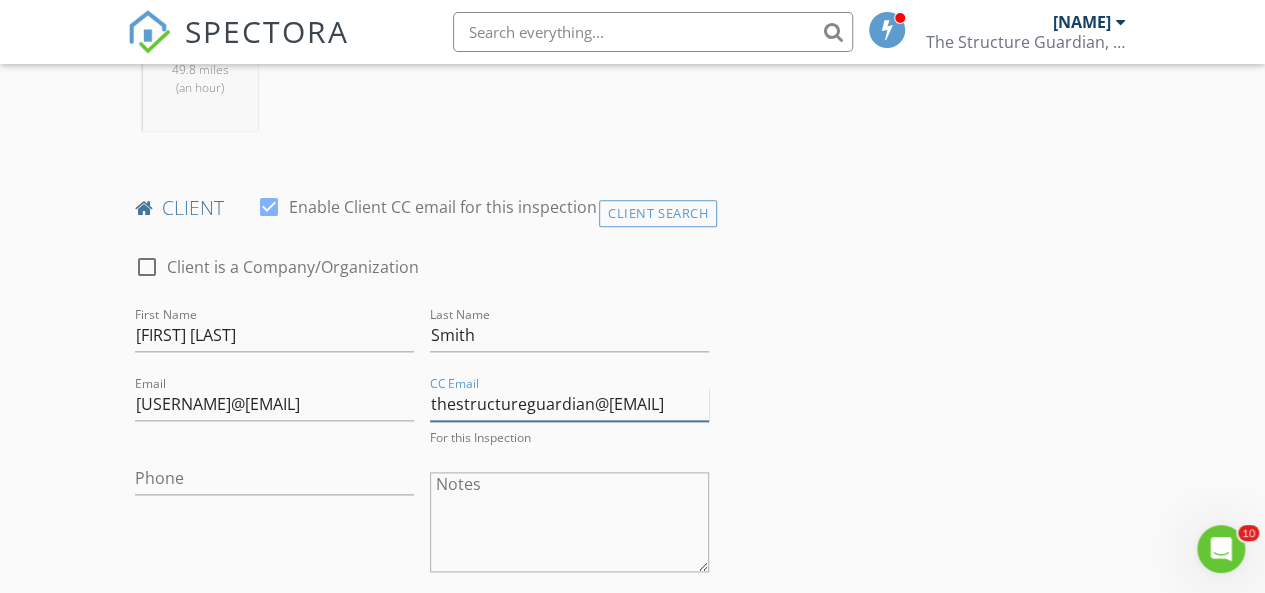 type on "thestructureguardian@[EMAIL]" 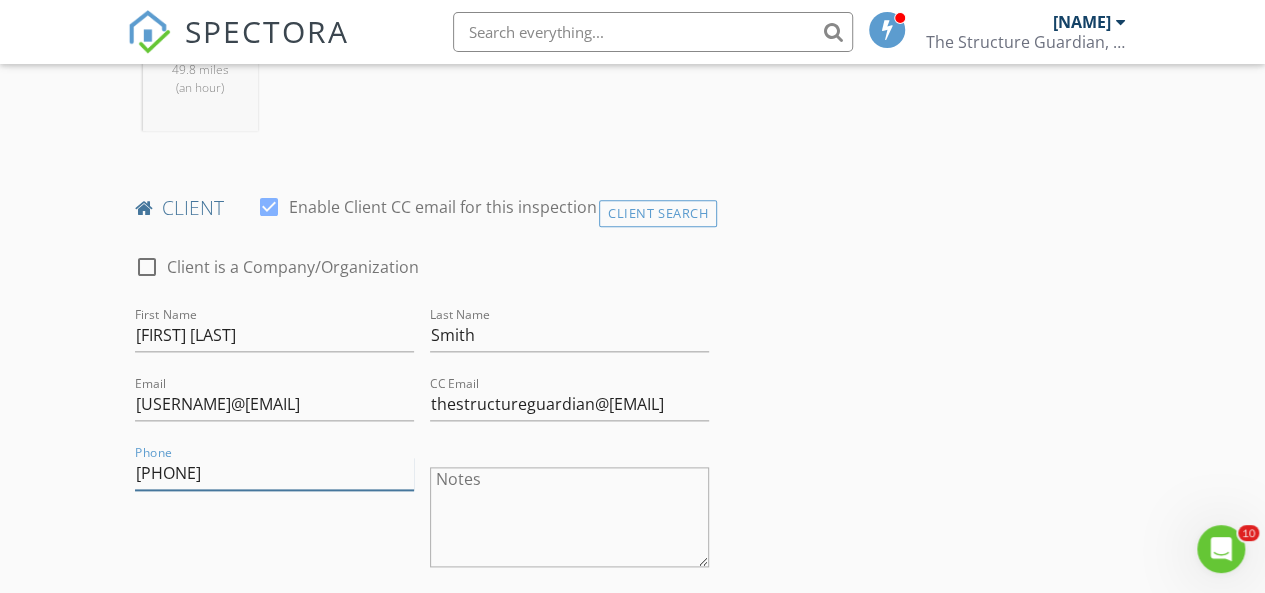 type on "[PHONE]" 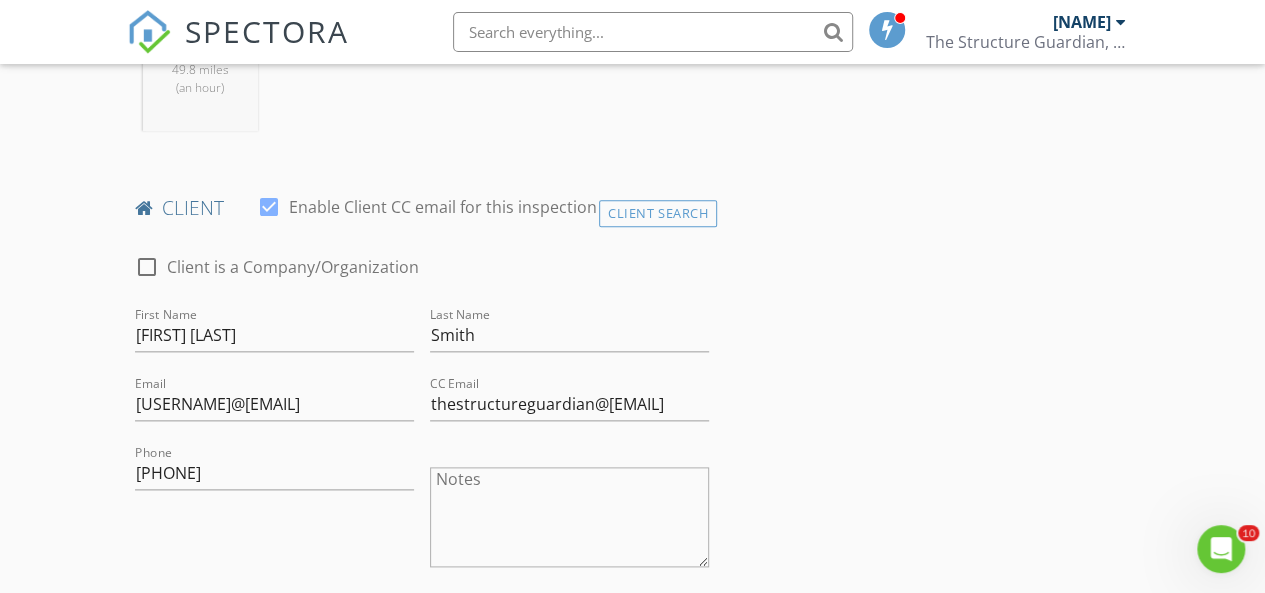 click on "INSPECTOR(S)
check_box   [NAME]   PRIMARY   [NAME] arrow_drop_down   check_box_outline_blank [NAME] specifically requested
Date/Time
08/03/2025 10:00 AM
Location
Address Search       Address [NUMBER] [STREET]   Unit   City [CITY]   State [STATE]   Zip [ZIP]   County [COUNTY]     Square Feet 1400   Year Built 1965   Foundation Slab arrow_drop_down     [NAME]     49.8 miles     (an hour)
client
check_box Enable Client CC email for this inspection   Client Search     check_box_outline_blank Client is a Company/Organization     First Name [FIRST] [LAST]   Last Name [LAST]   Email [EMAIL]   CC Email [EMAIL]   Phone [PHONE]           Notes   Private Notes
ADDITIONAL client
SERVICES
check_box_outline_blank     TSG" at bounding box center [633, 1072] 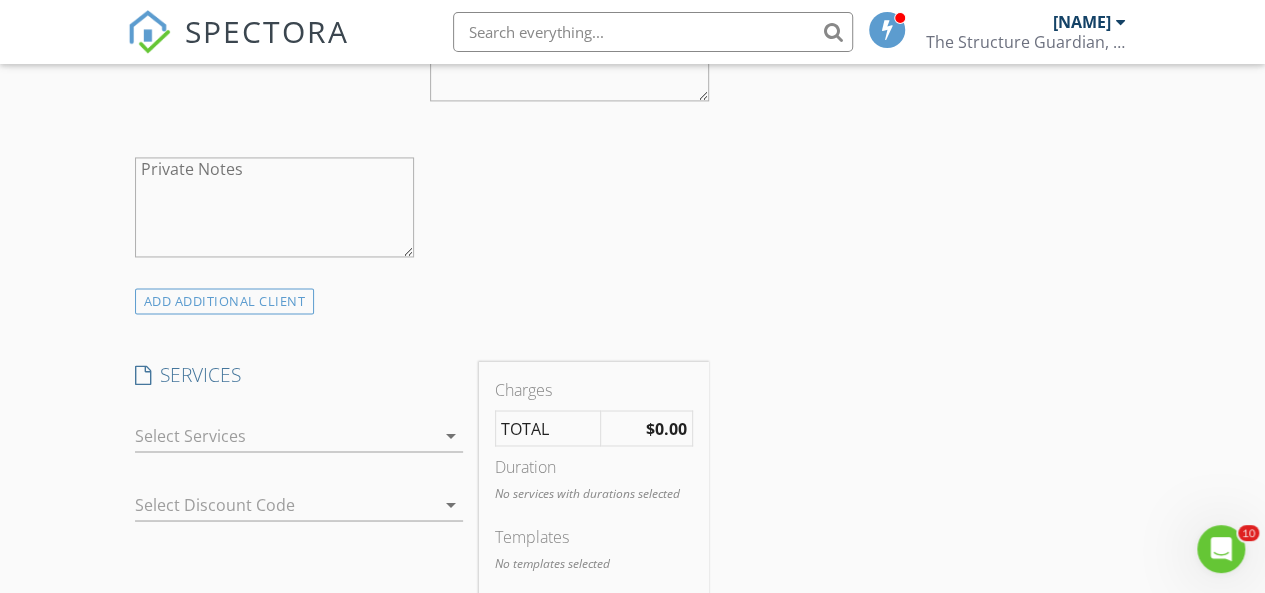 scroll, scrollTop: 1500, scrollLeft: 0, axis: vertical 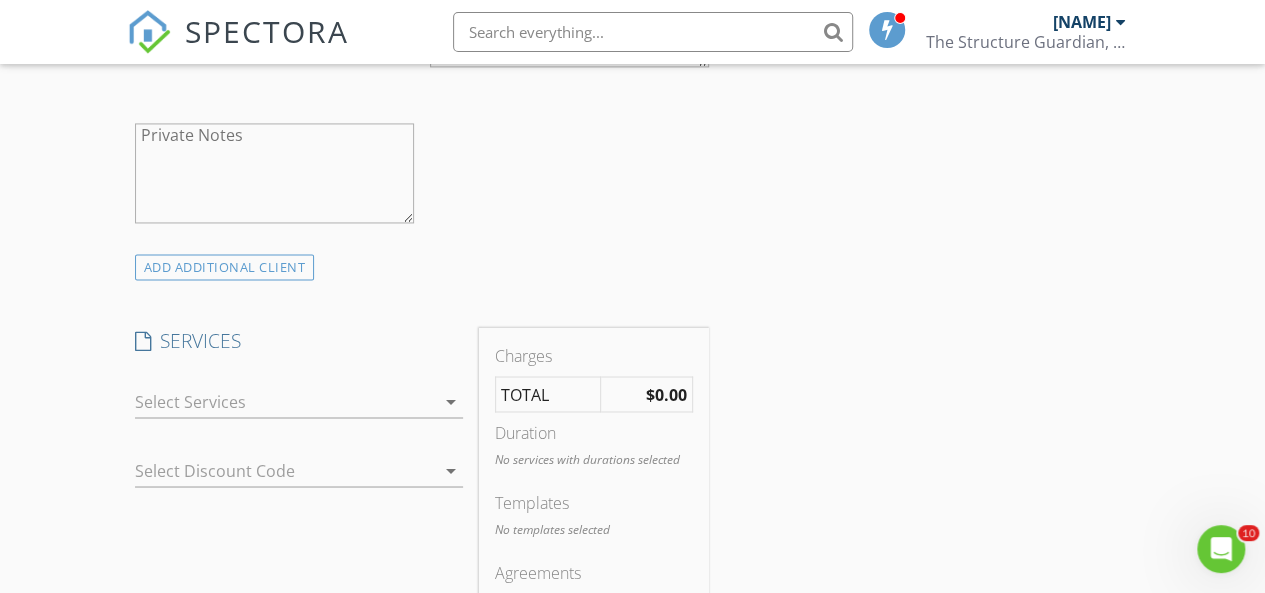 click at bounding box center [285, 401] 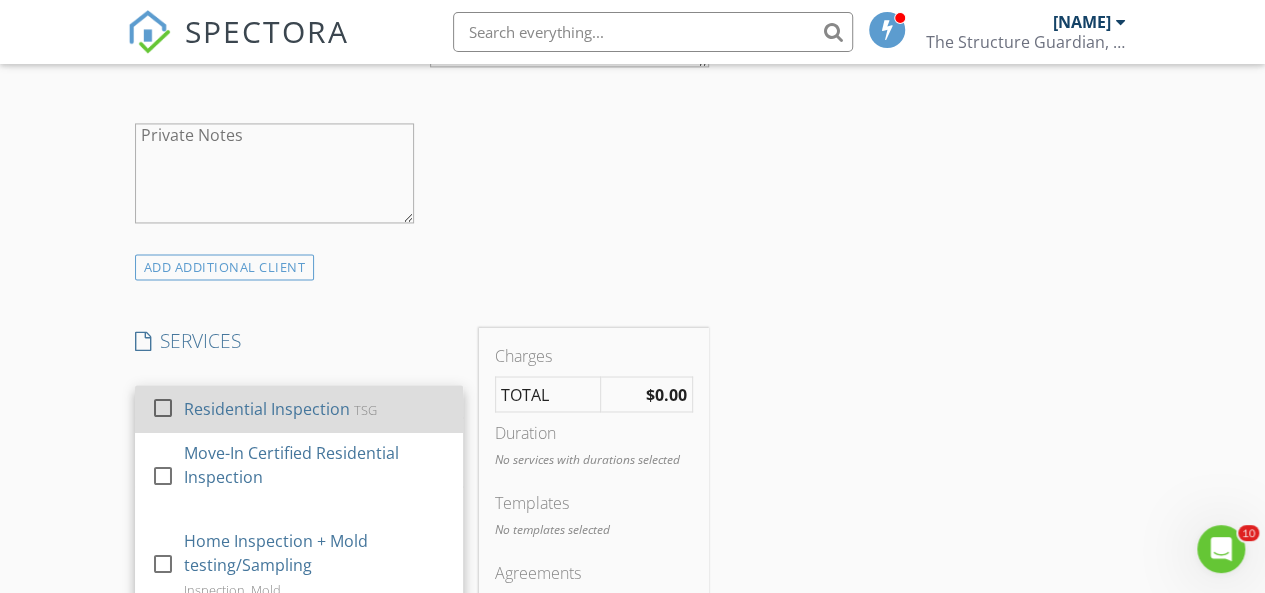 click at bounding box center (163, 407) 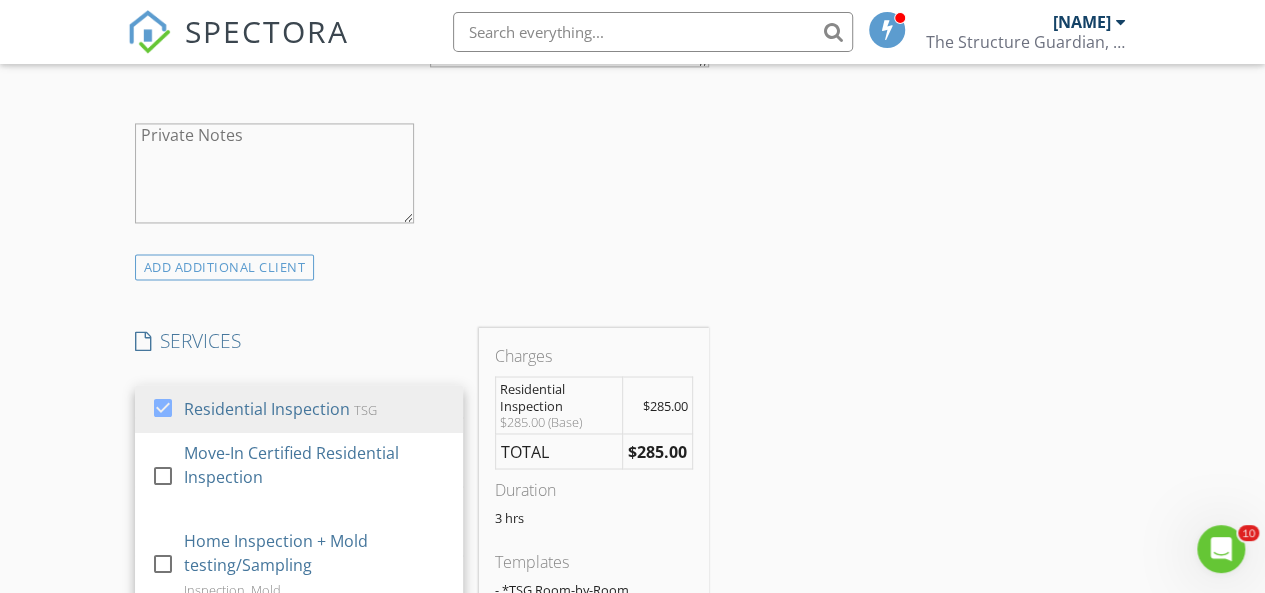 click on "INSPECTOR(S)
check_box   [NAME]   PRIMARY   [NAME] arrow_drop_down   check_box_outline_blank [NAME] specifically requested
Date/Time
08/03/2025 10:00 AM
Location
Address Search       Address [NUMBER] [STREET]   Unit   City [CITY]   State [STATE]   Zip [ZIP]   County [COUNTY]     Square Feet 1400   Year Built 1965   Foundation Slab arrow_drop_down     [NAME]     49.8 miles     (an hour)
client
check_box Enable Client CC email for this inspection   Client Search     check_box_outline_blank Client is a Company/Organization     First Name [FIRST] [LAST]   Last Name [LAST]   Email [EMAIL]   CC Email [EMAIL]   Phone [PHONE]           Notes   Private Notes
ADDITIONAL client
SERVICES
check_box   Residential Inspection   TSG" at bounding box center [422, 537] 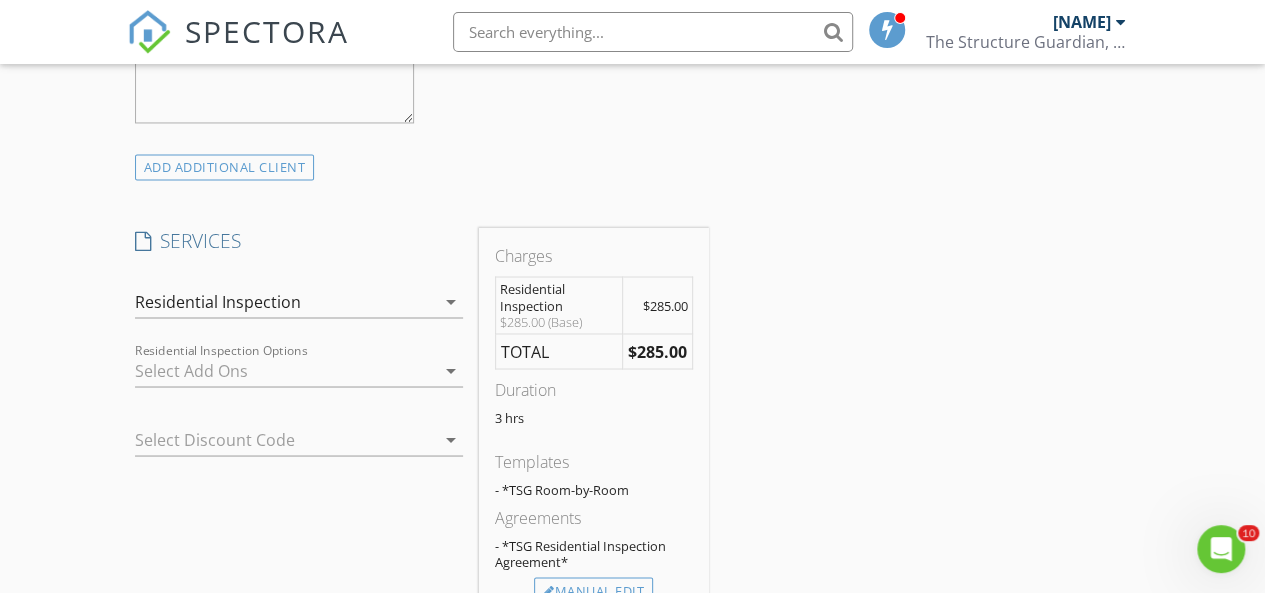 scroll, scrollTop: 1700, scrollLeft: 0, axis: vertical 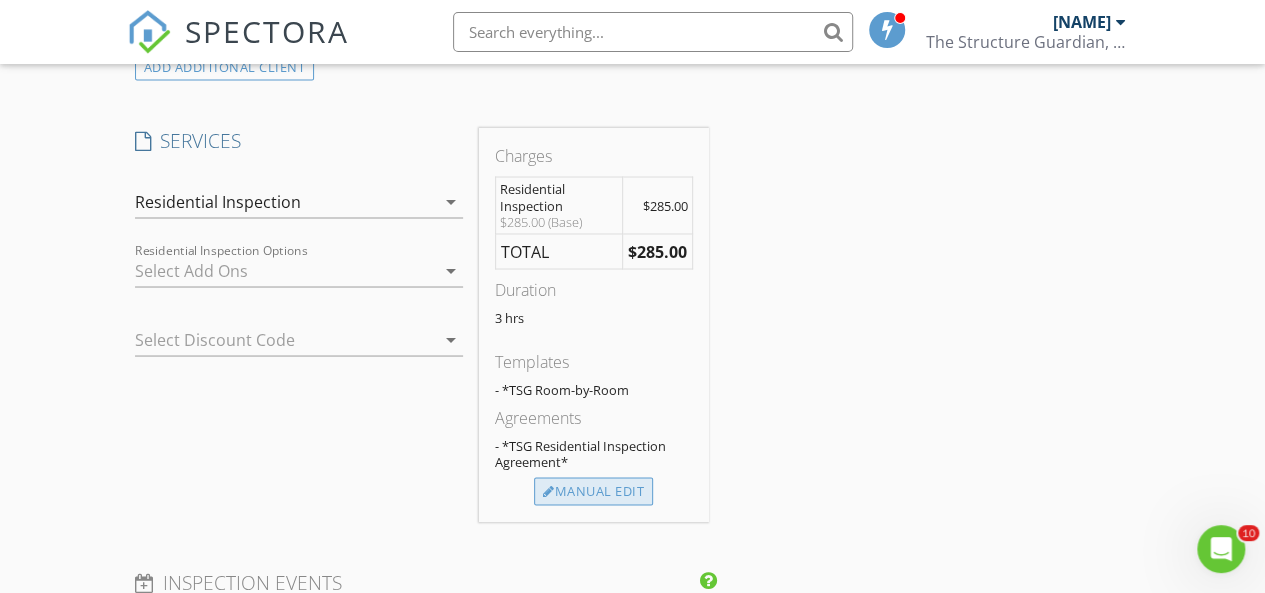 click on "Manual Edit" at bounding box center (593, 491) 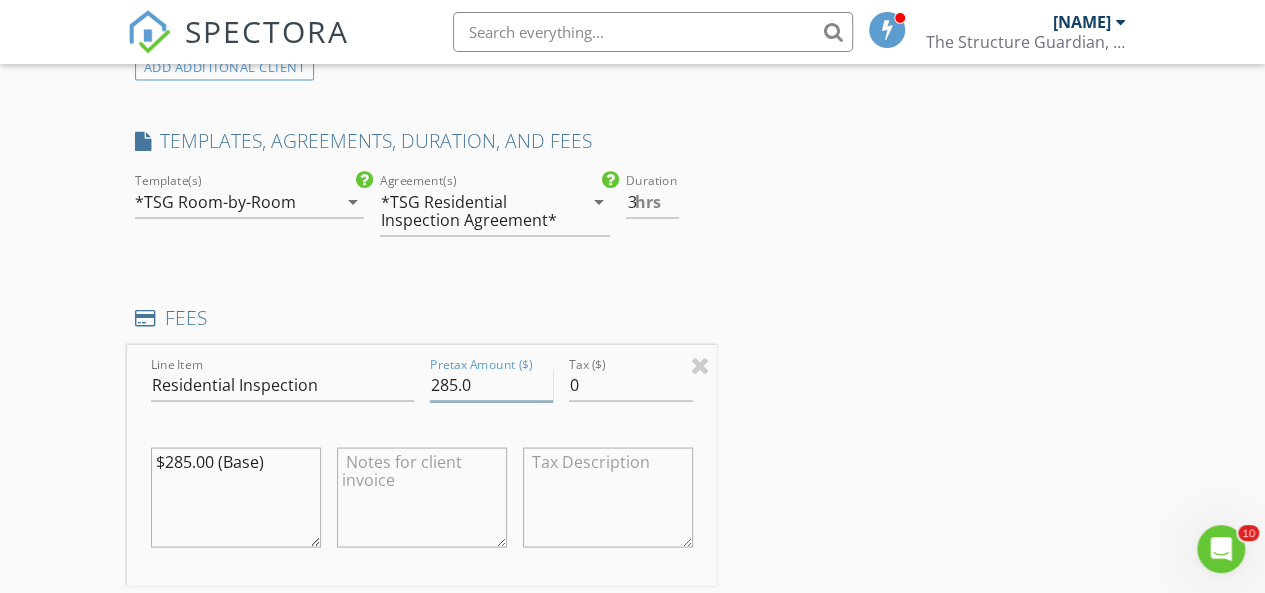 drag, startPoint x: 448, startPoint y: 381, endPoint x: 414, endPoint y: 376, distance: 34.36568 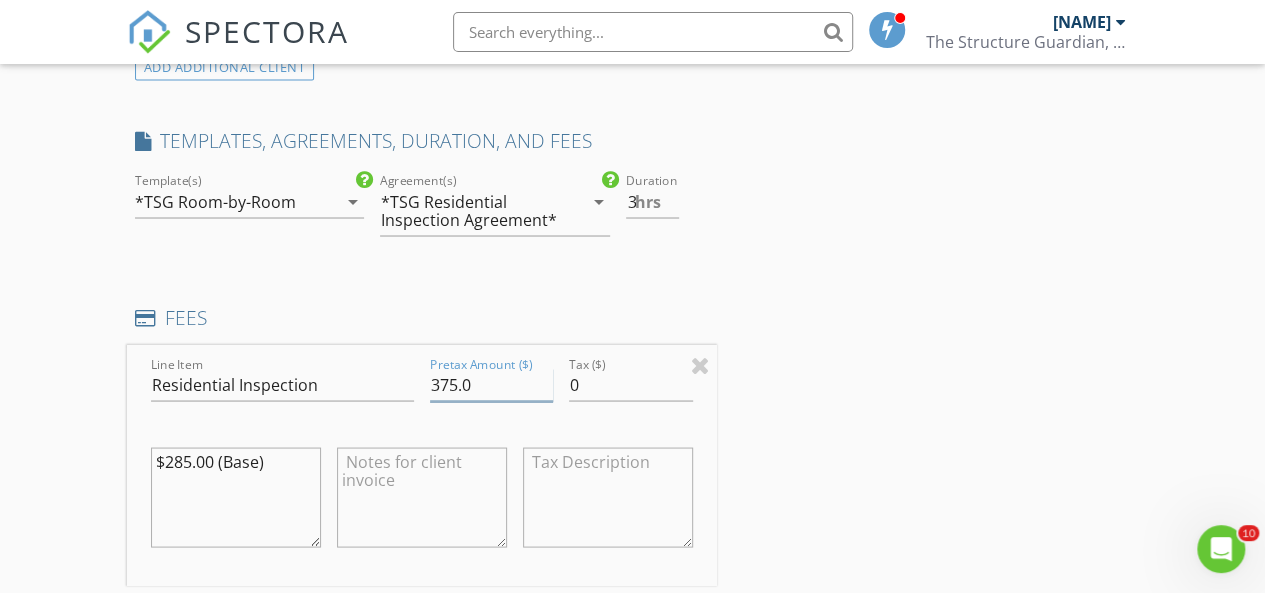 type on "375.0" 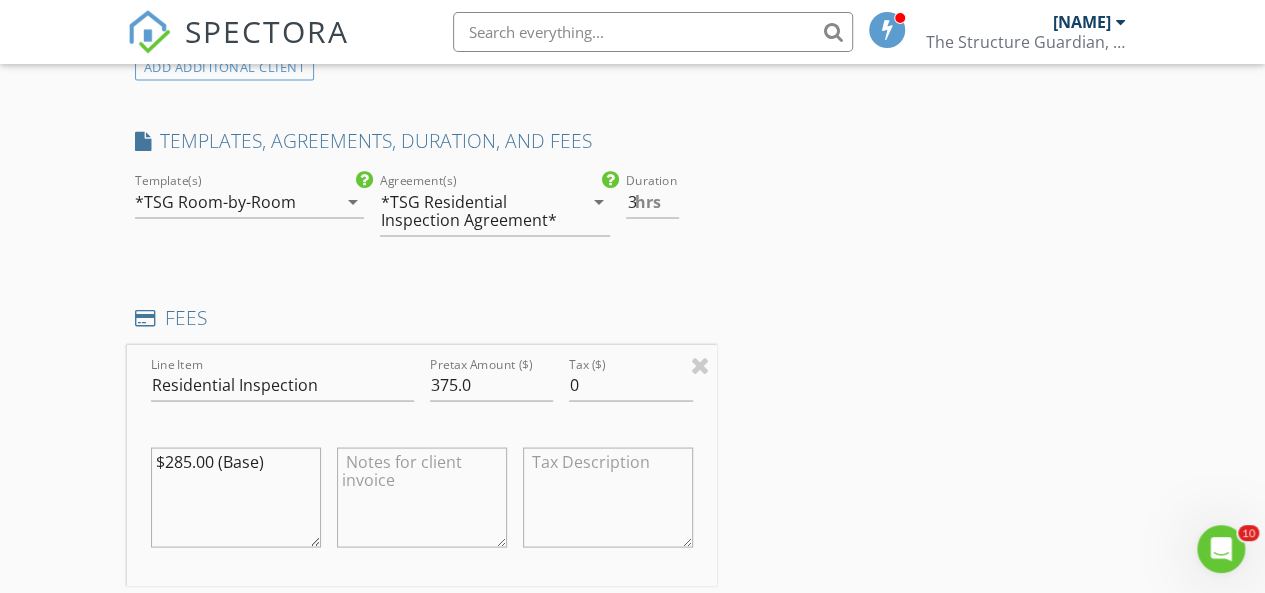 drag, startPoint x: 180, startPoint y: 458, endPoint x: 164, endPoint y: 454, distance: 16.492422 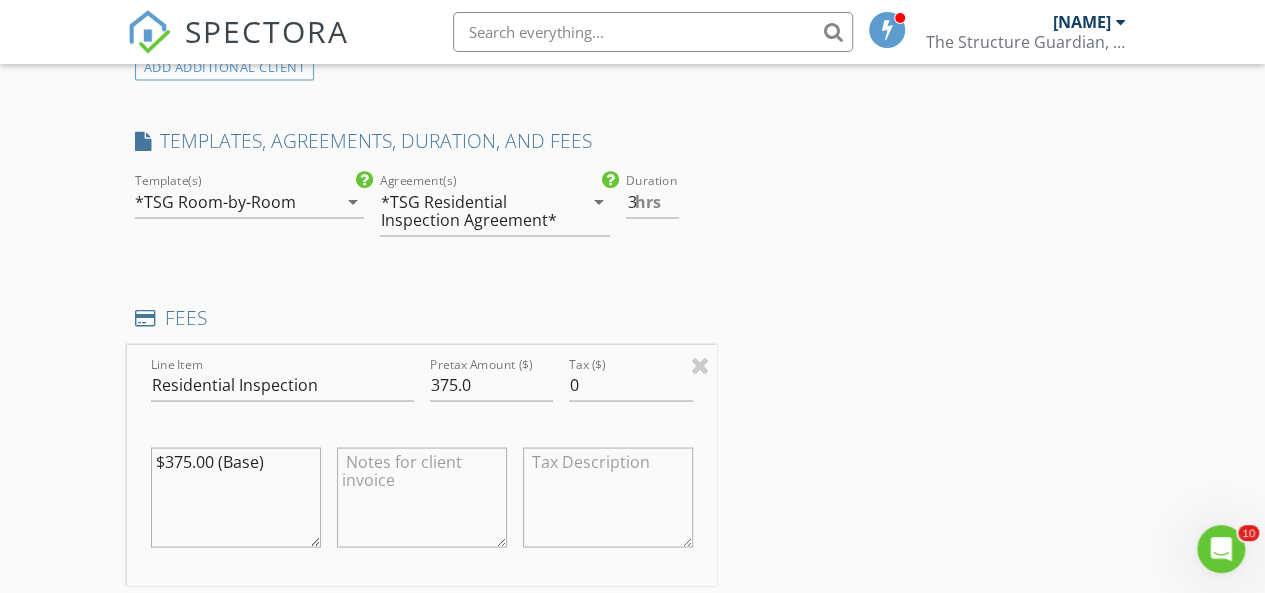 drag, startPoint x: 284, startPoint y: 460, endPoint x: 216, endPoint y: 463, distance: 68.06615 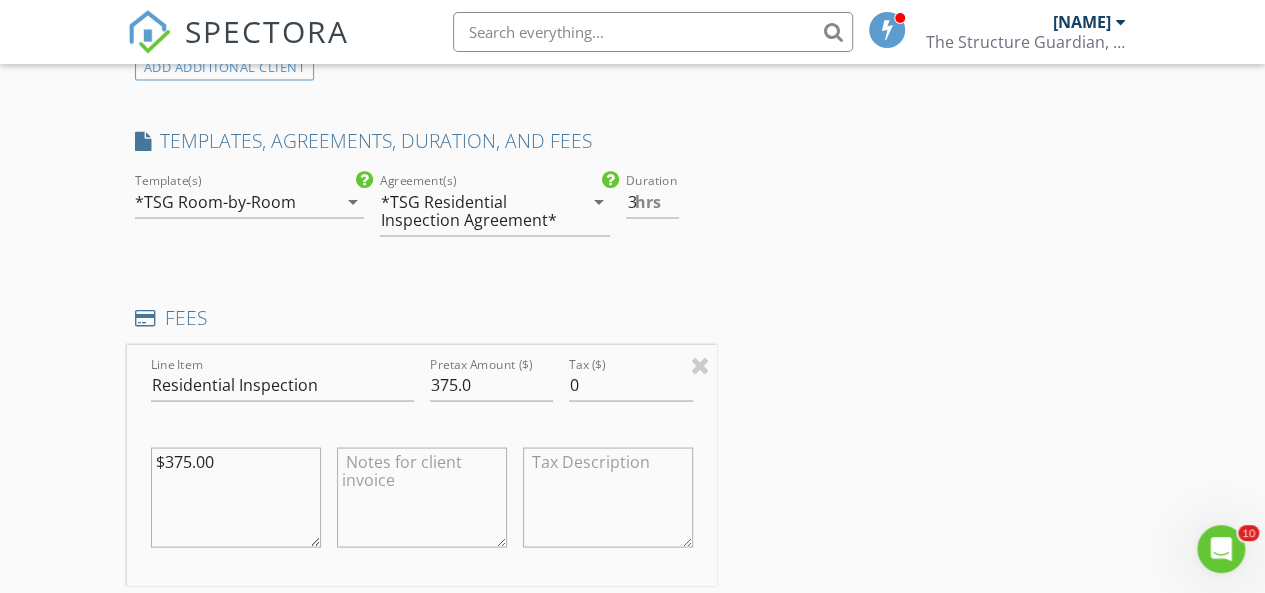 type on "$375.00" 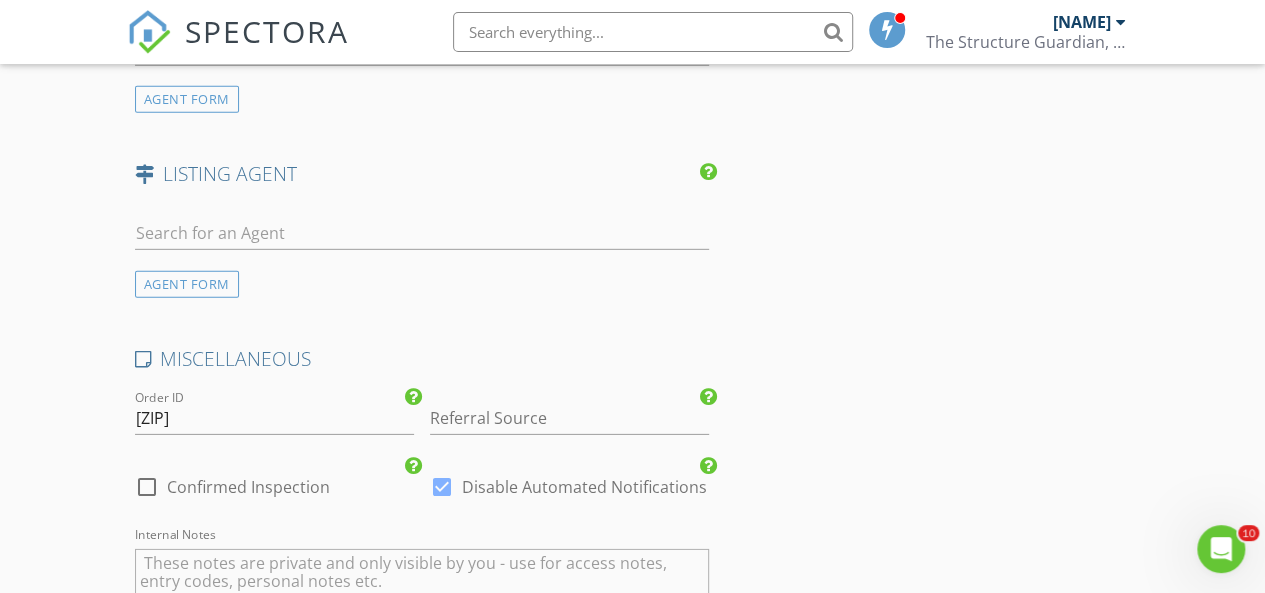scroll, scrollTop: 2900, scrollLeft: 0, axis: vertical 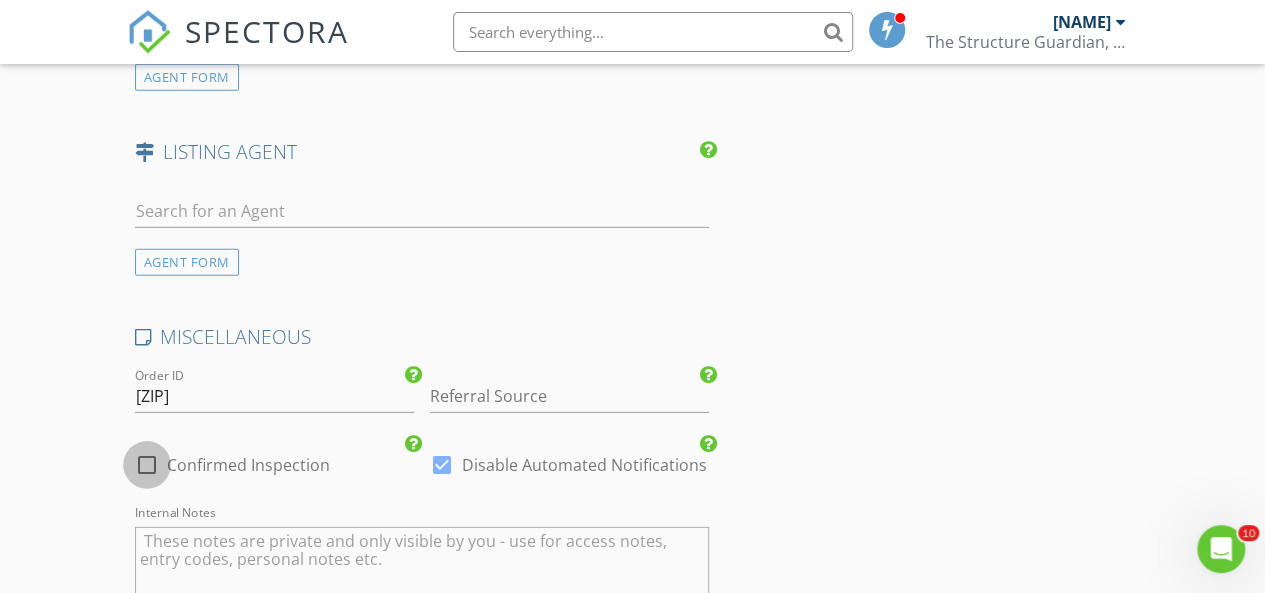 click at bounding box center (147, 465) 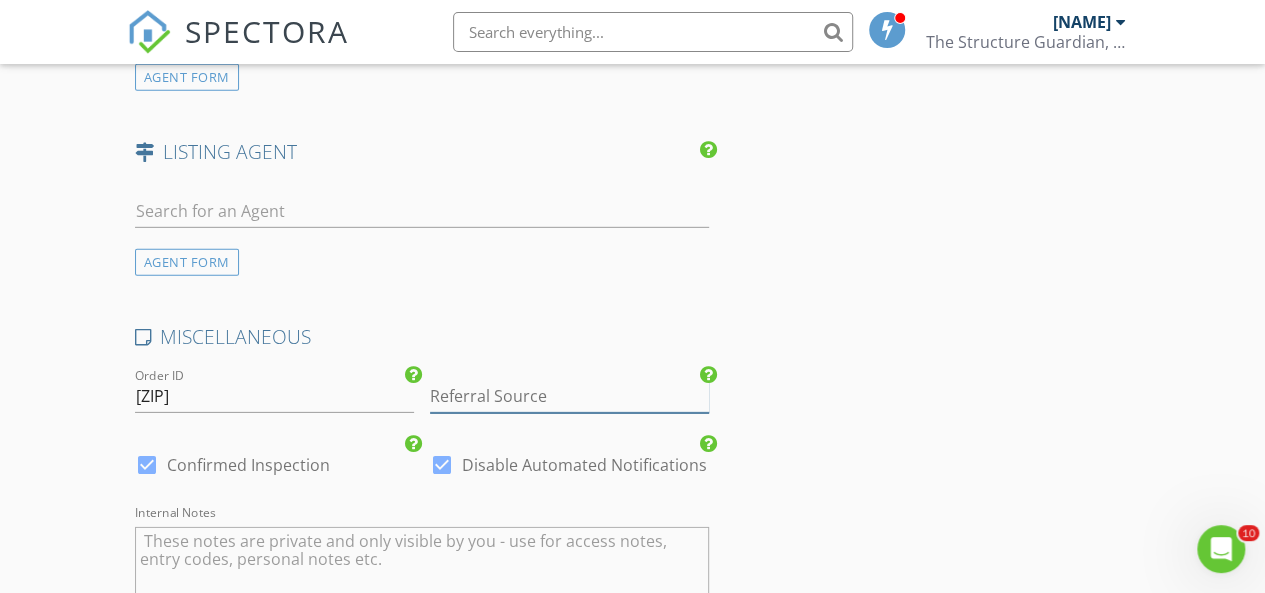 click at bounding box center (569, 396) 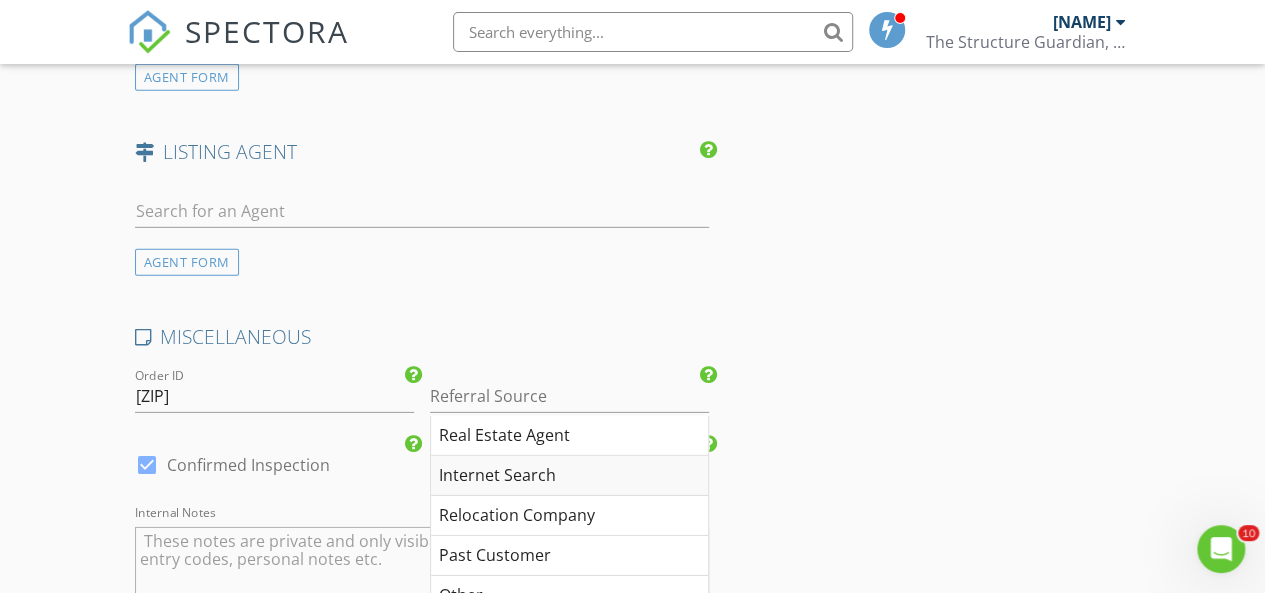 click on "Internet Search" at bounding box center [569, 476] 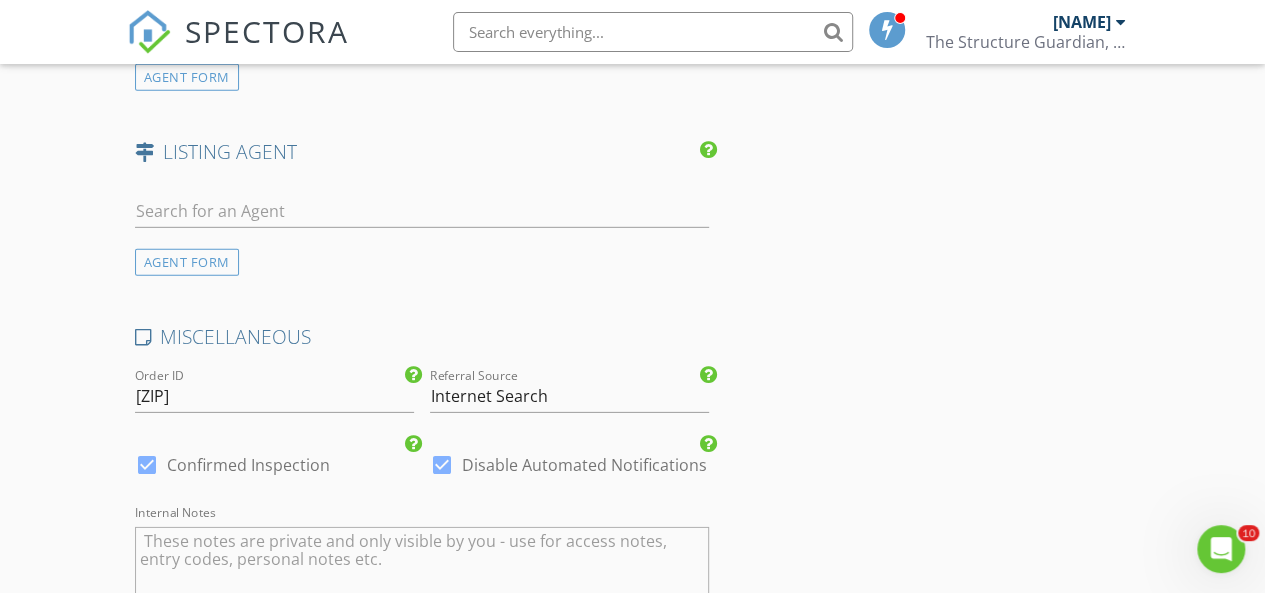 click at bounding box center (442, 465) 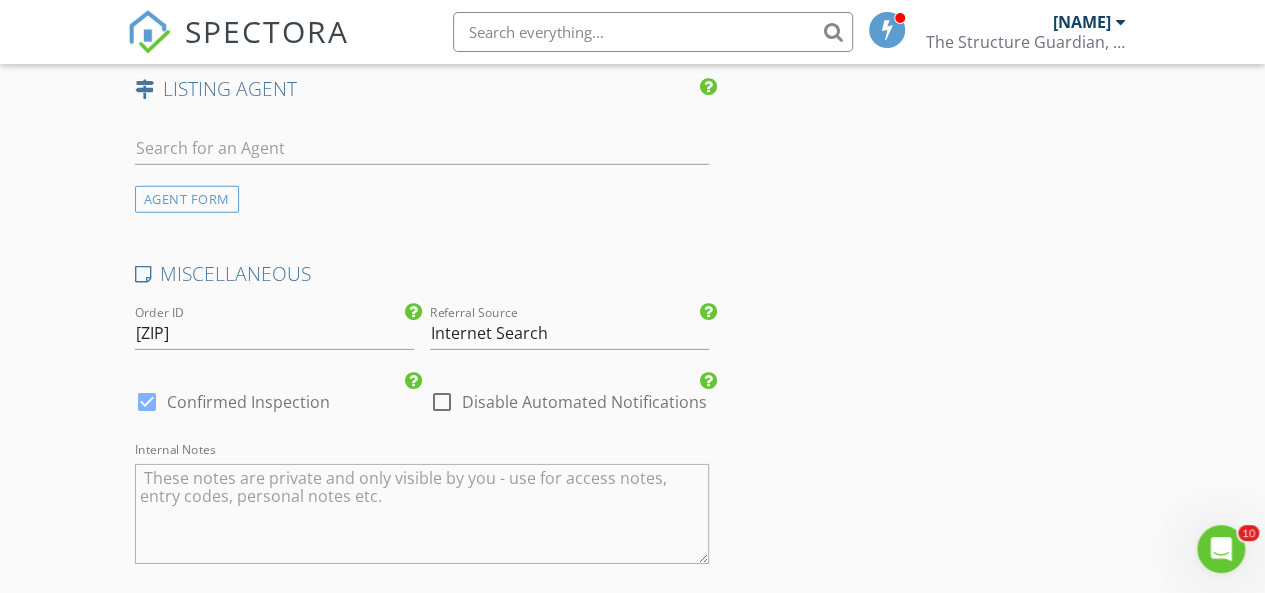 scroll, scrollTop: 2900, scrollLeft: 0, axis: vertical 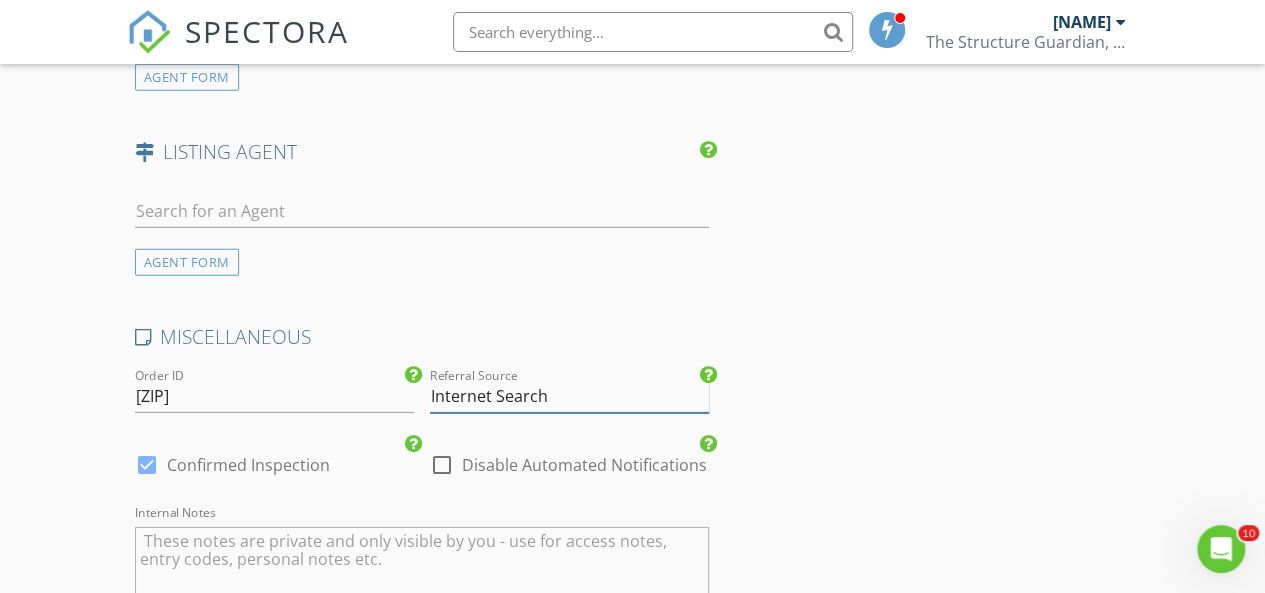 click on "Internet Search" at bounding box center (569, 396) 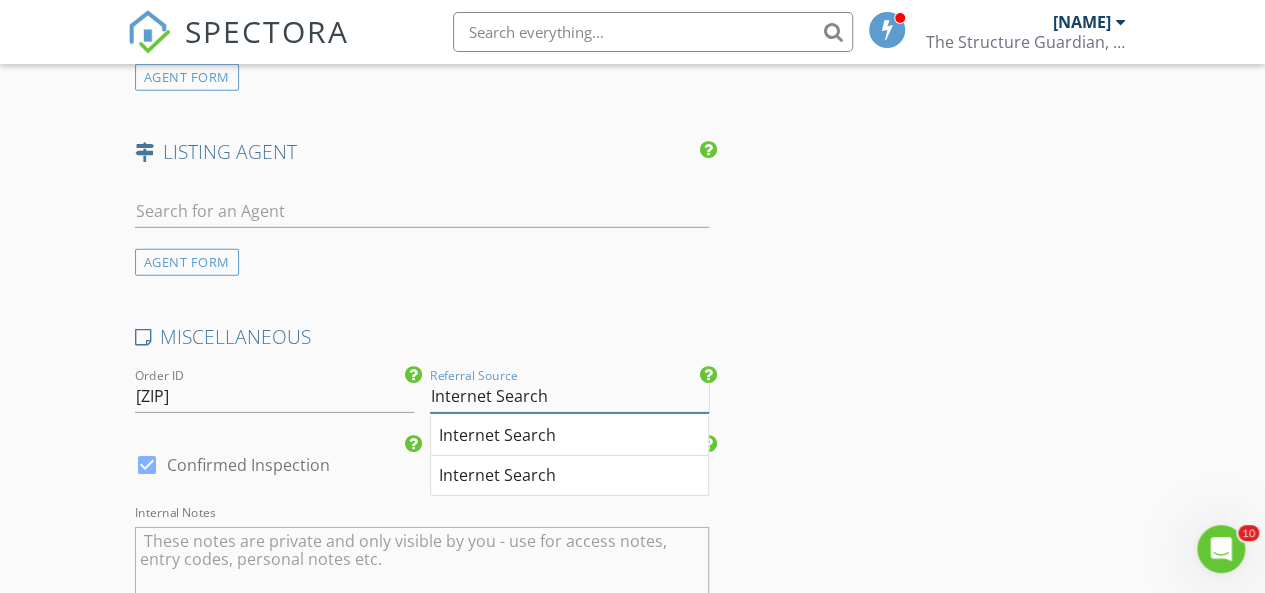 click on "Internet Search" at bounding box center (569, 396) 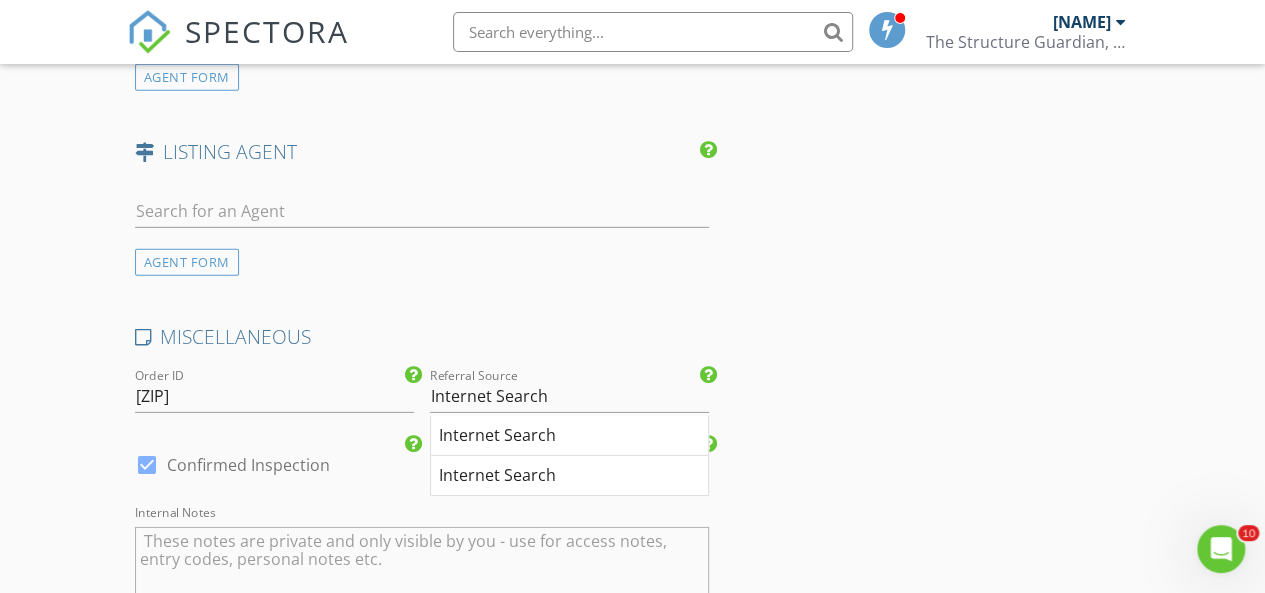 click on "INSPECTOR(S)
check_box   [NAME]   PRIMARY   [NAME] arrow_drop_down   check_box_outline_blank [NAME] specifically requested
Date/Time
08/03/2025 10:00 AM
Location
Address Search       Address [NUMBER] [STREET]   Unit   City [CITY]   State [STATE]   Zip [ZIP]   County [COUNTY]     Square Feet 1400   Year Built 1965   Foundation Slab arrow_drop_down     [NAME]     49.8 miles     (an hour)
client
check_box Enable Client CC email for this inspection   Client Search     check_box_outline_blank Client is a Company/Organization     First Name [FIRST] [LAST]   Last Name [LAST]   Email [EMAIL]   CC Email [EMAIL]   Phone [PHONE]           Notes   Private Notes
ADDITIONAL client
SERVICES
check_box   Residential Inspection" at bounding box center [633, -710] 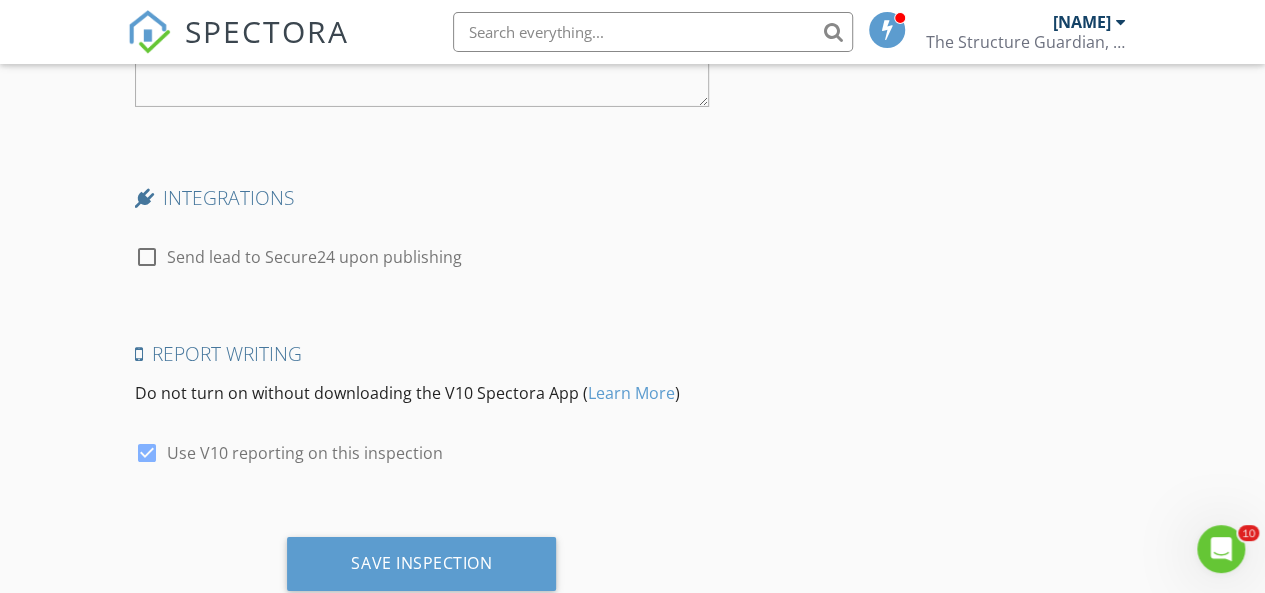 scroll, scrollTop: 3474, scrollLeft: 0, axis: vertical 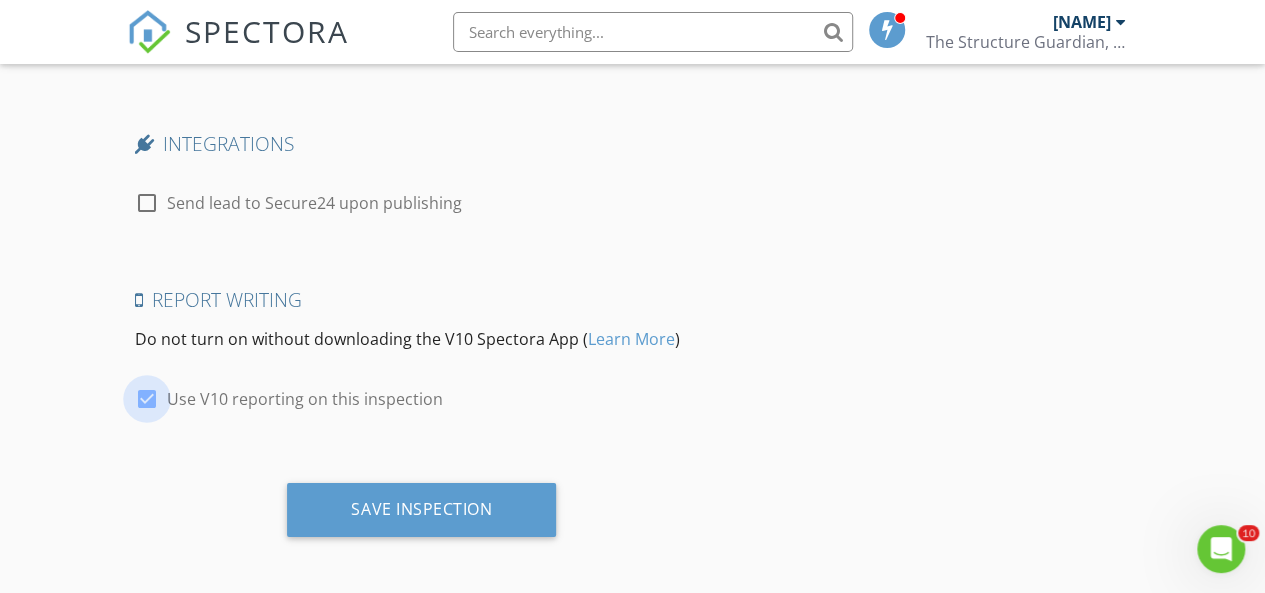 click at bounding box center [147, 399] 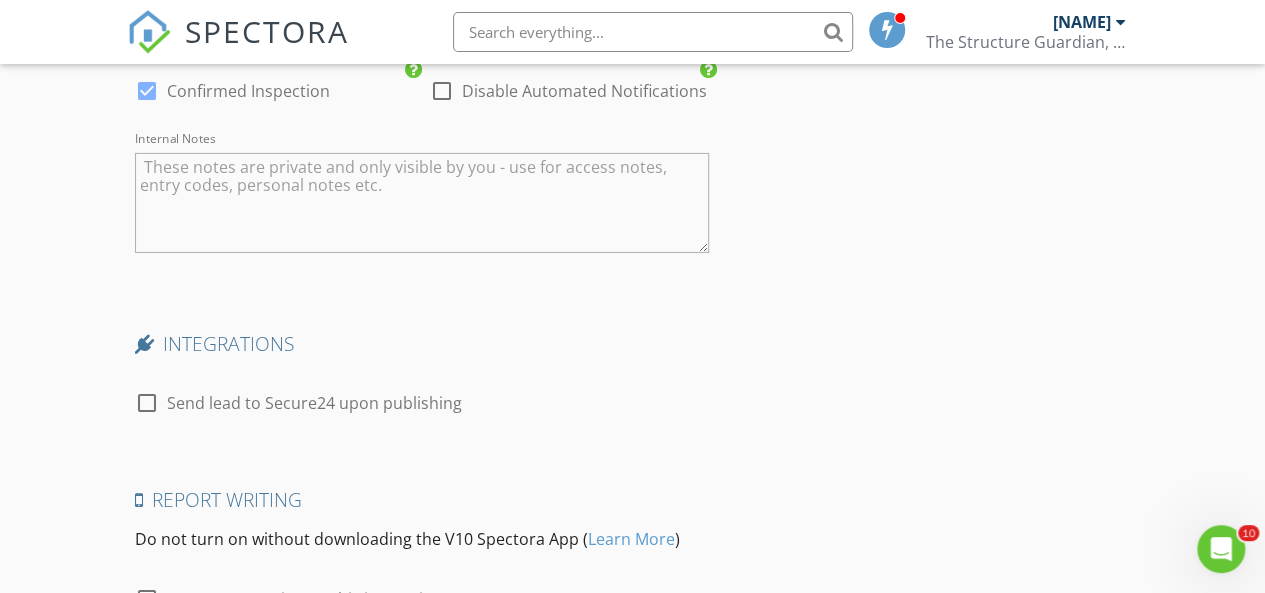 scroll, scrollTop: 3474, scrollLeft: 0, axis: vertical 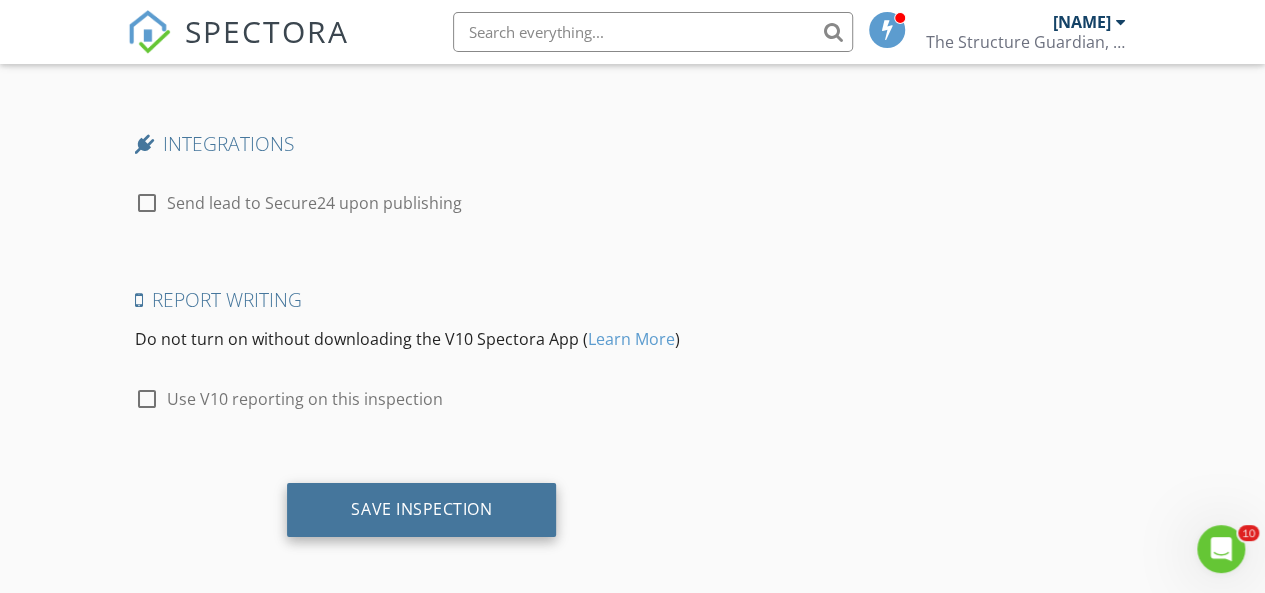 click on "Save Inspection" at bounding box center (421, 509) 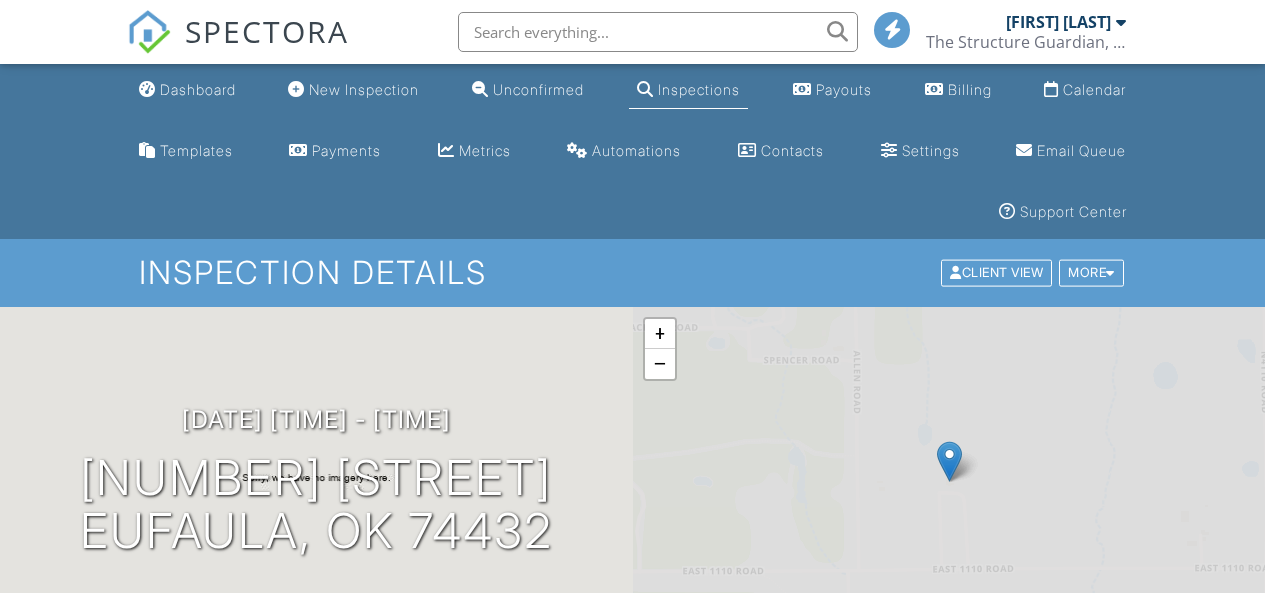 scroll, scrollTop: 0, scrollLeft: 0, axis: both 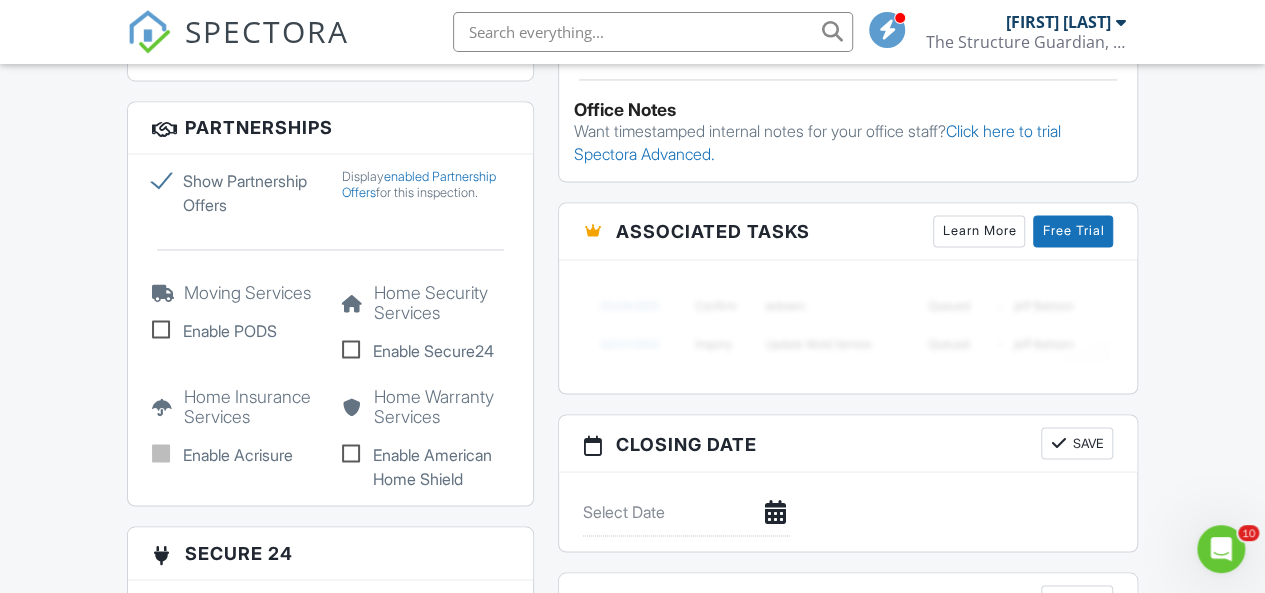 click on "Show Partnership Offers" at bounding box center (235, 193) 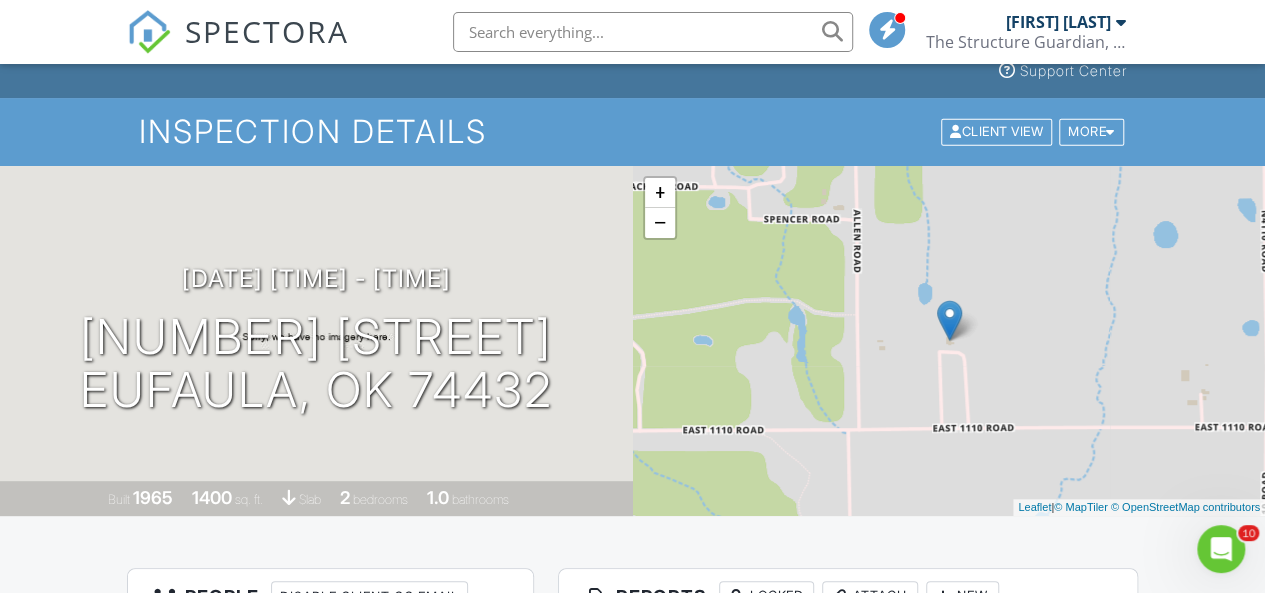 scroll, scrollTop: 0, scrollLeft: 0, axis: both 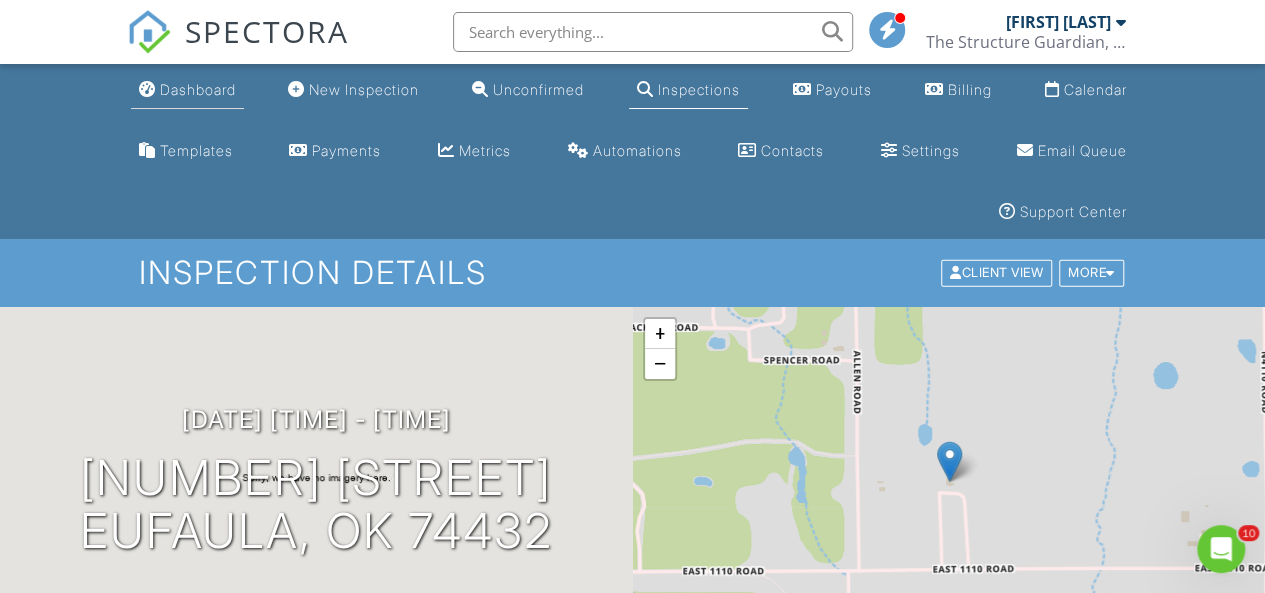 click on "Dashboard" at bounding box center (198, 89) 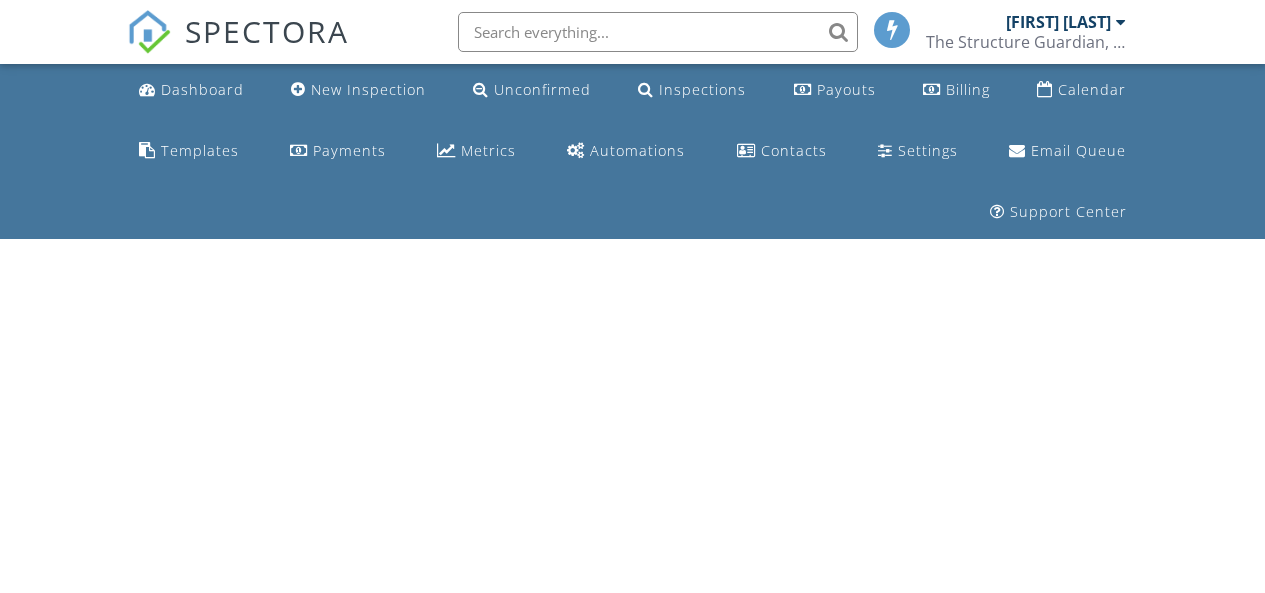 scroll, scrollTop: 0, scrollLeft: 0, axis: both 